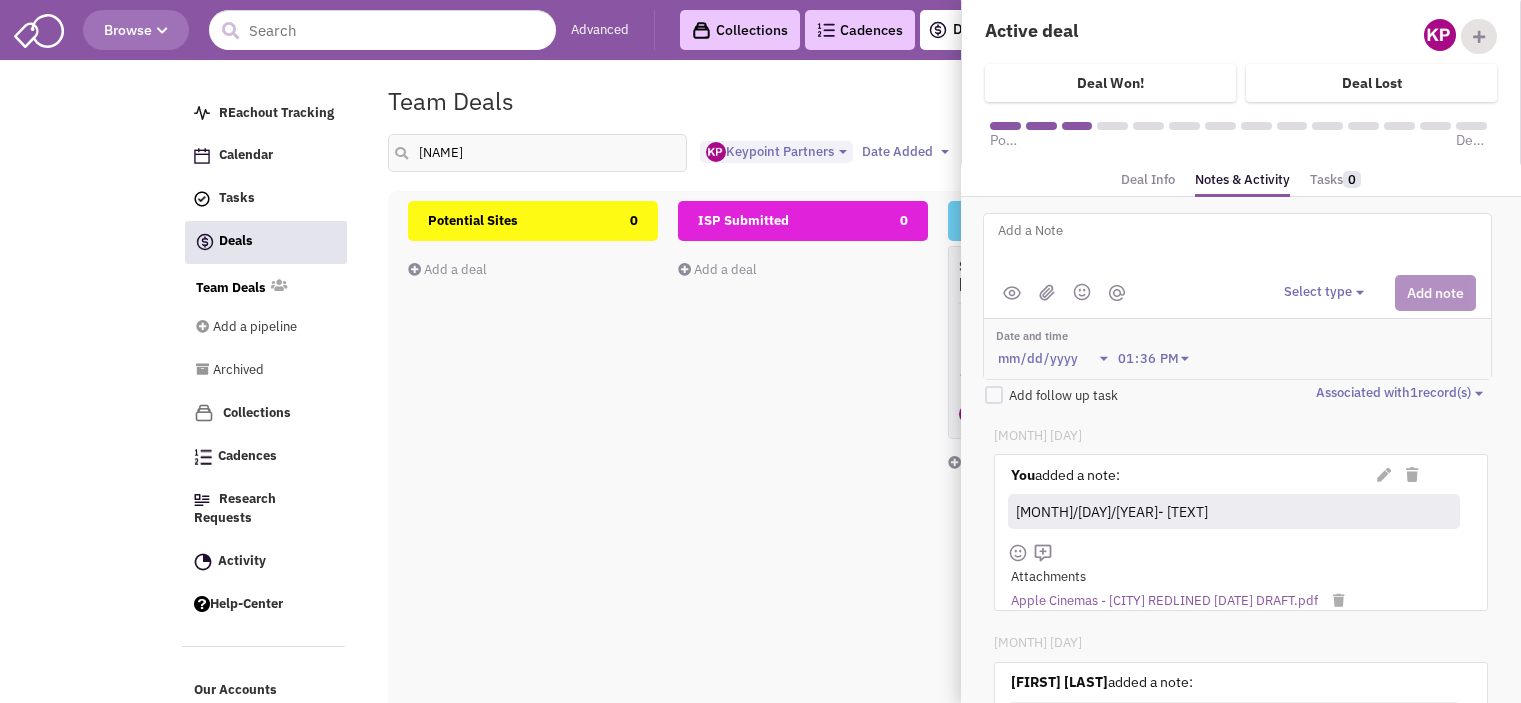 select on "[YEAR]" 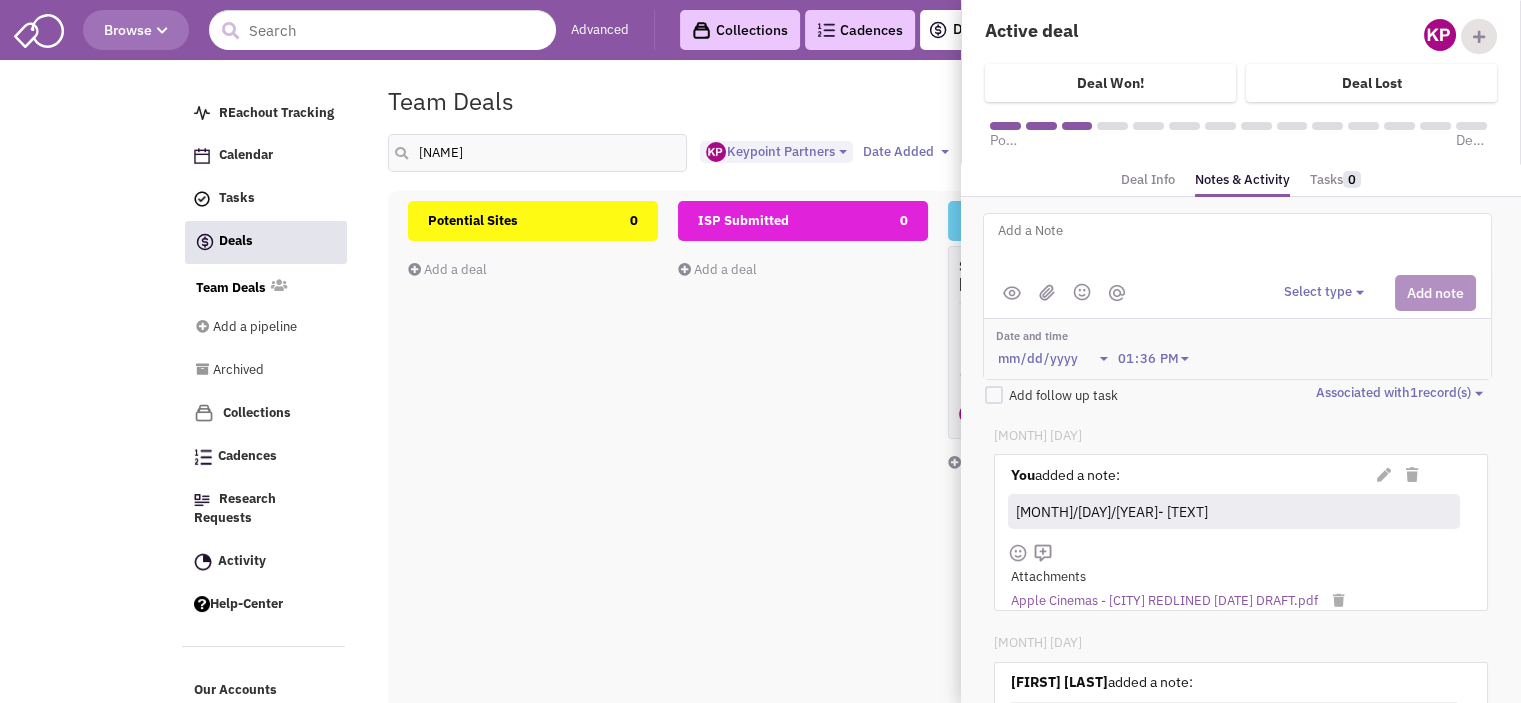 scroll, scrollTop: 17, scrollLeft: 0, axis: vertical 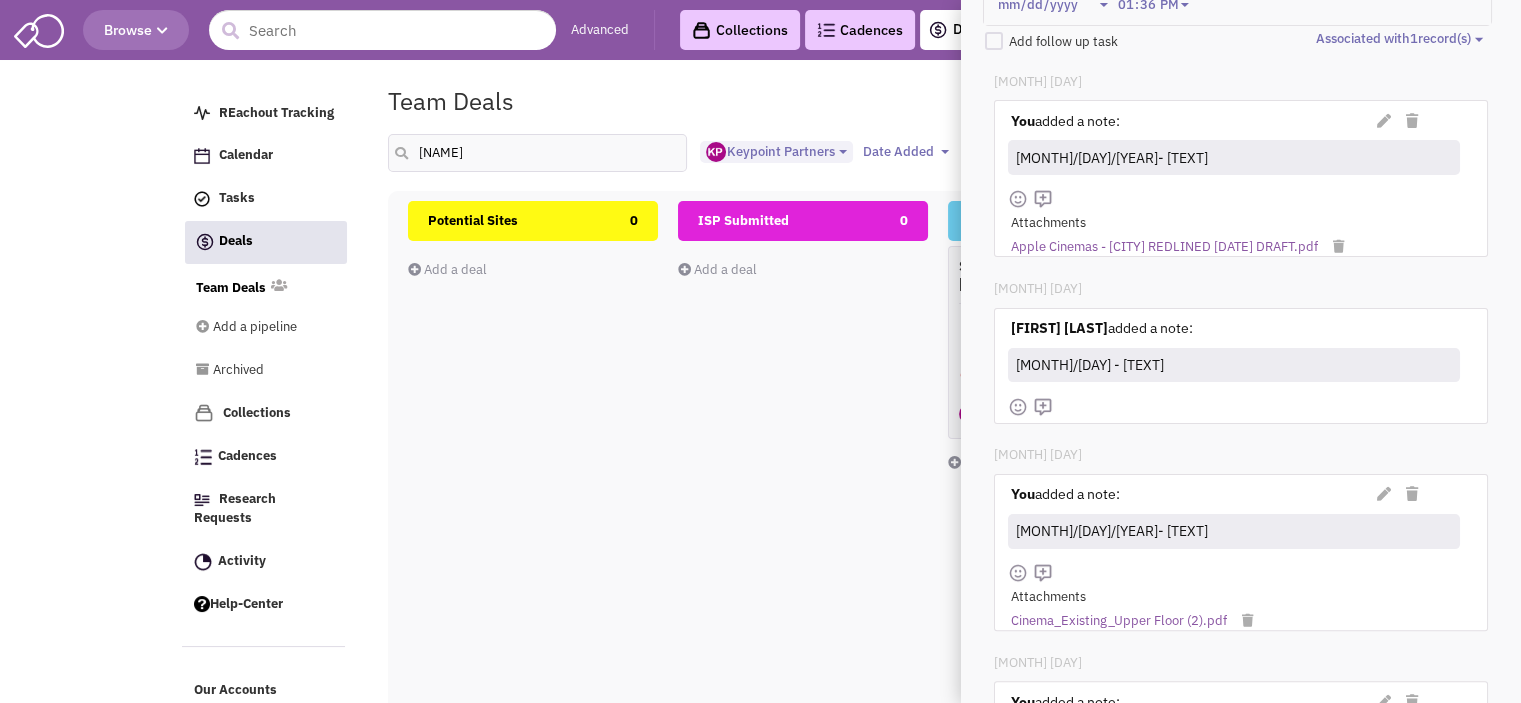 click on "Team Deals
Pipeline Owner: Keypoint Partners" at bounding box center [864, 101] 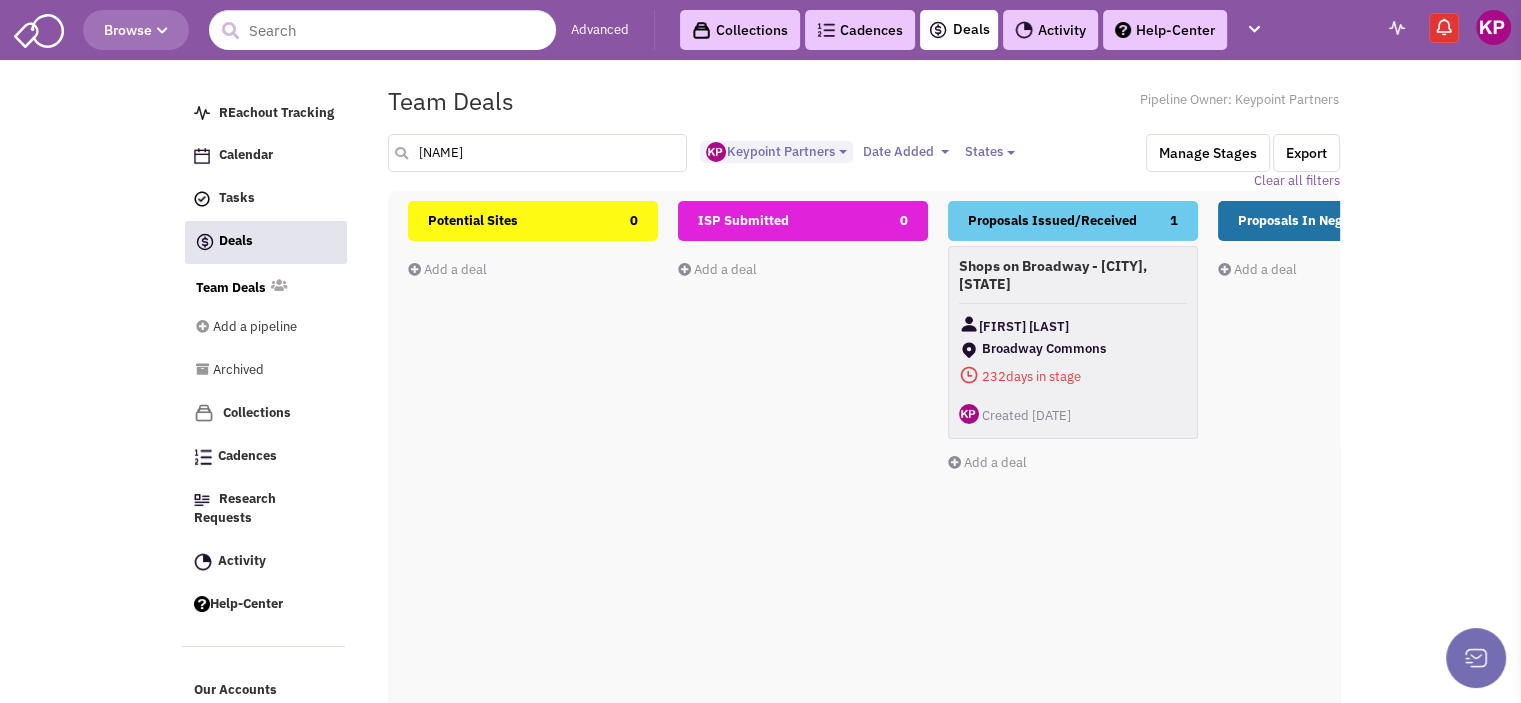 drag, startPoint x: 475, startPoint y: 150, endPoint x: 407, endPoint y: 149, distance: 68.007355 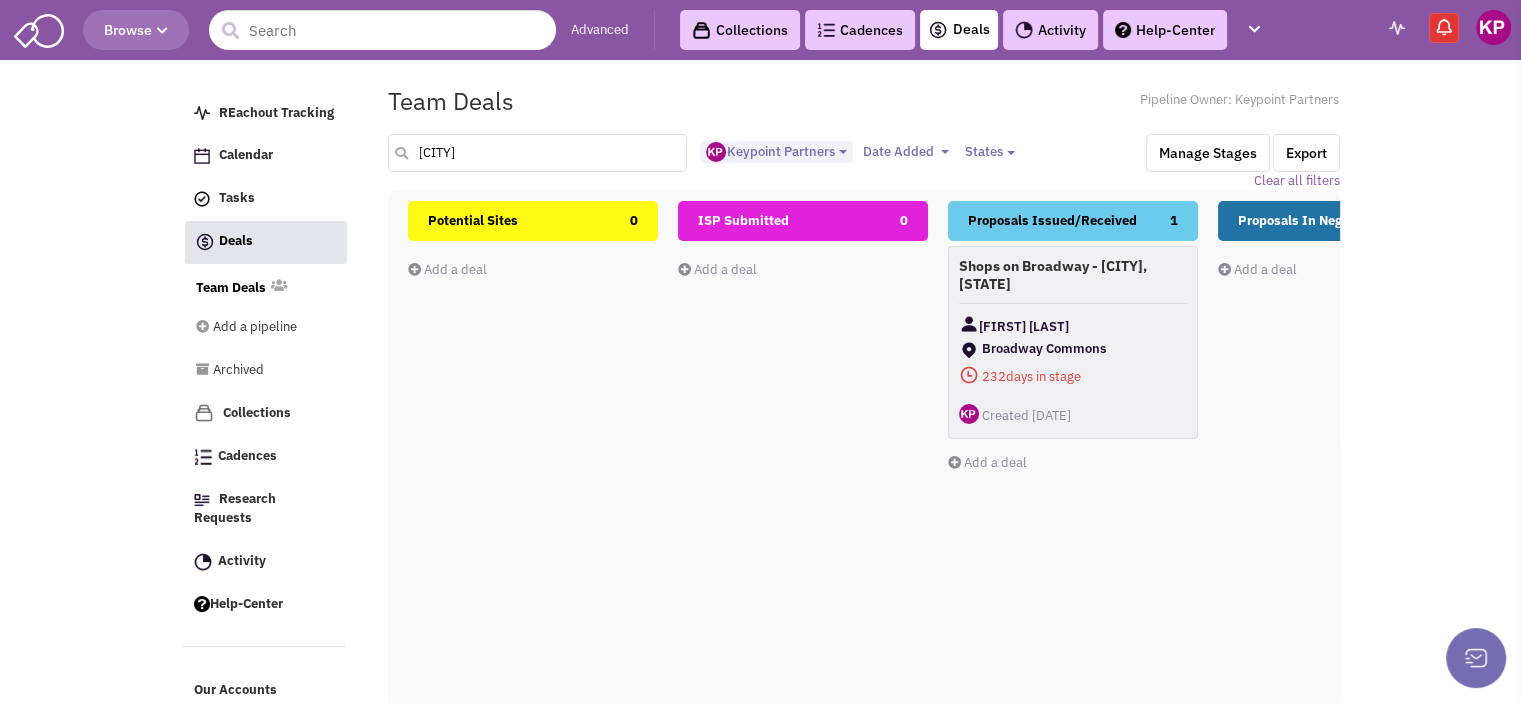 type on "leesburg" 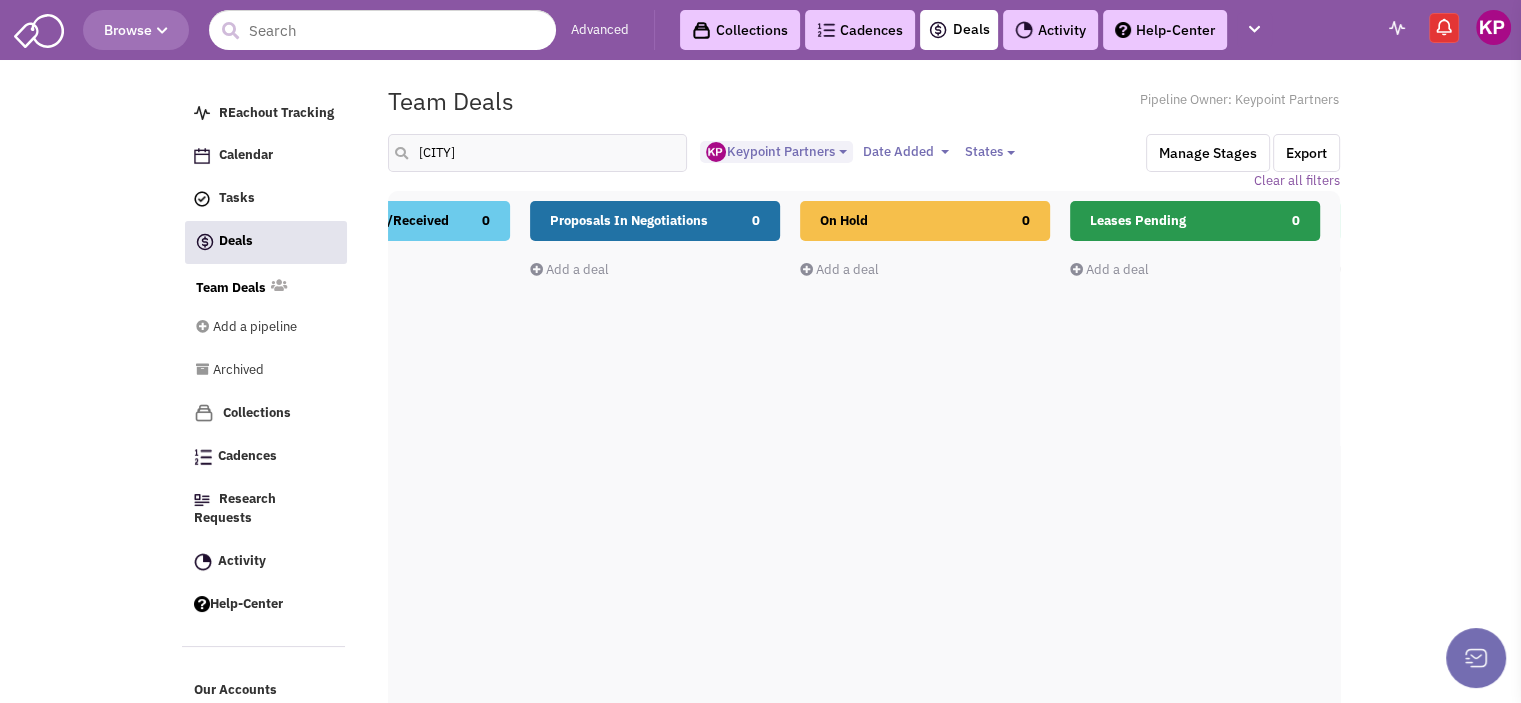 drag, startPoint x: 891, startPoint y: 350, endPoint x: 656, endPoint y: 396, distance: 239.45981 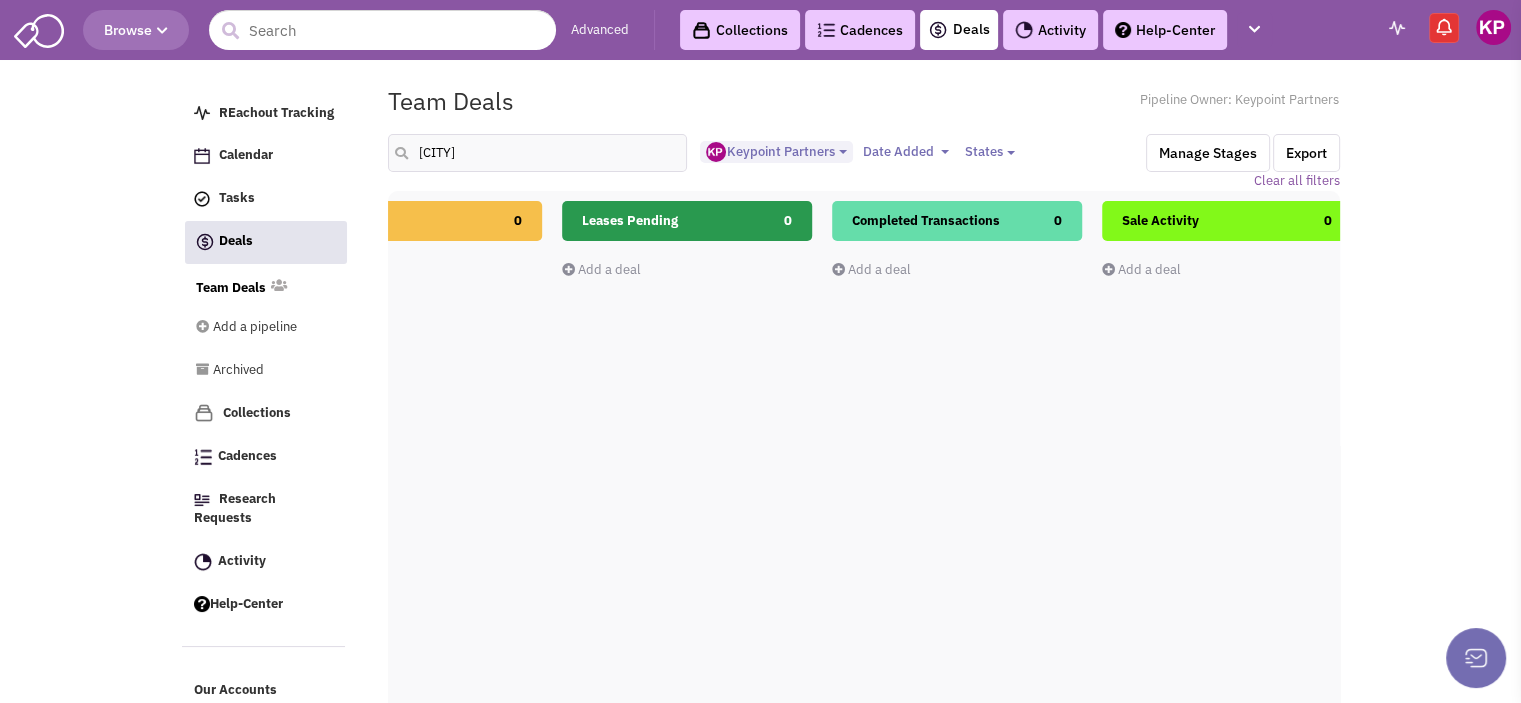 drag, startPoint x: 861, startPoint y: 399, endPoint x: 638, endPoint y: 411, distance: 223.32263 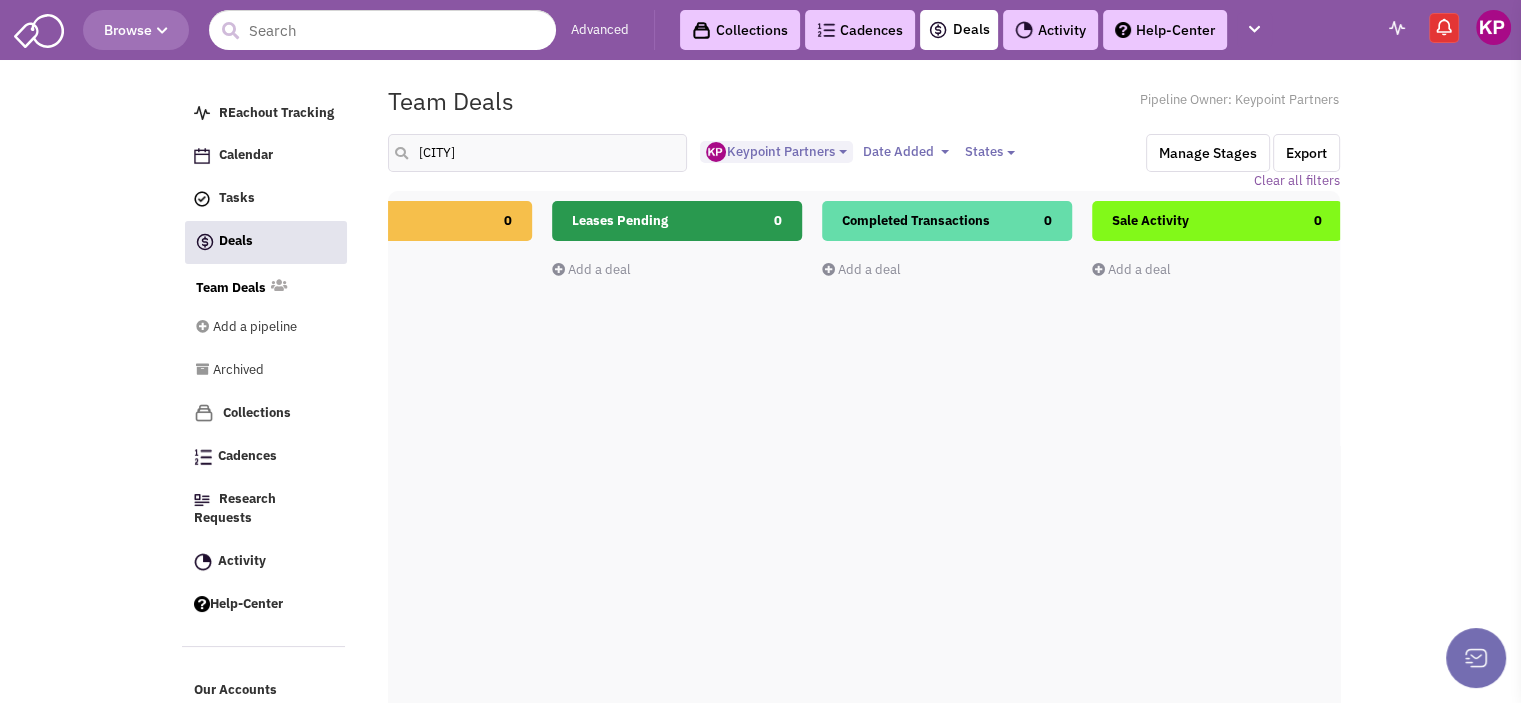 click on "Activity" at bounding box center (1050, 30) 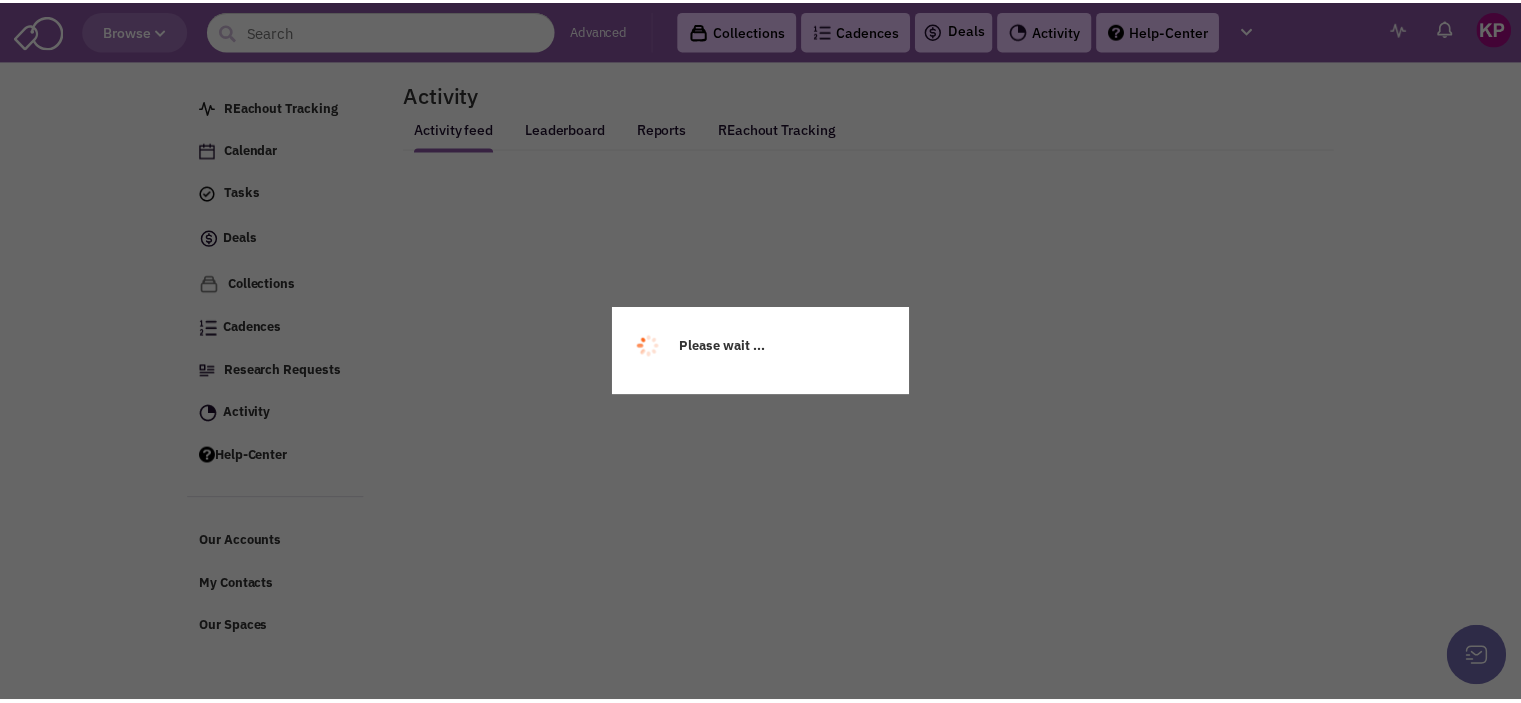 scroll, scrollTop: 0, scrollLeft: 0, axis: both 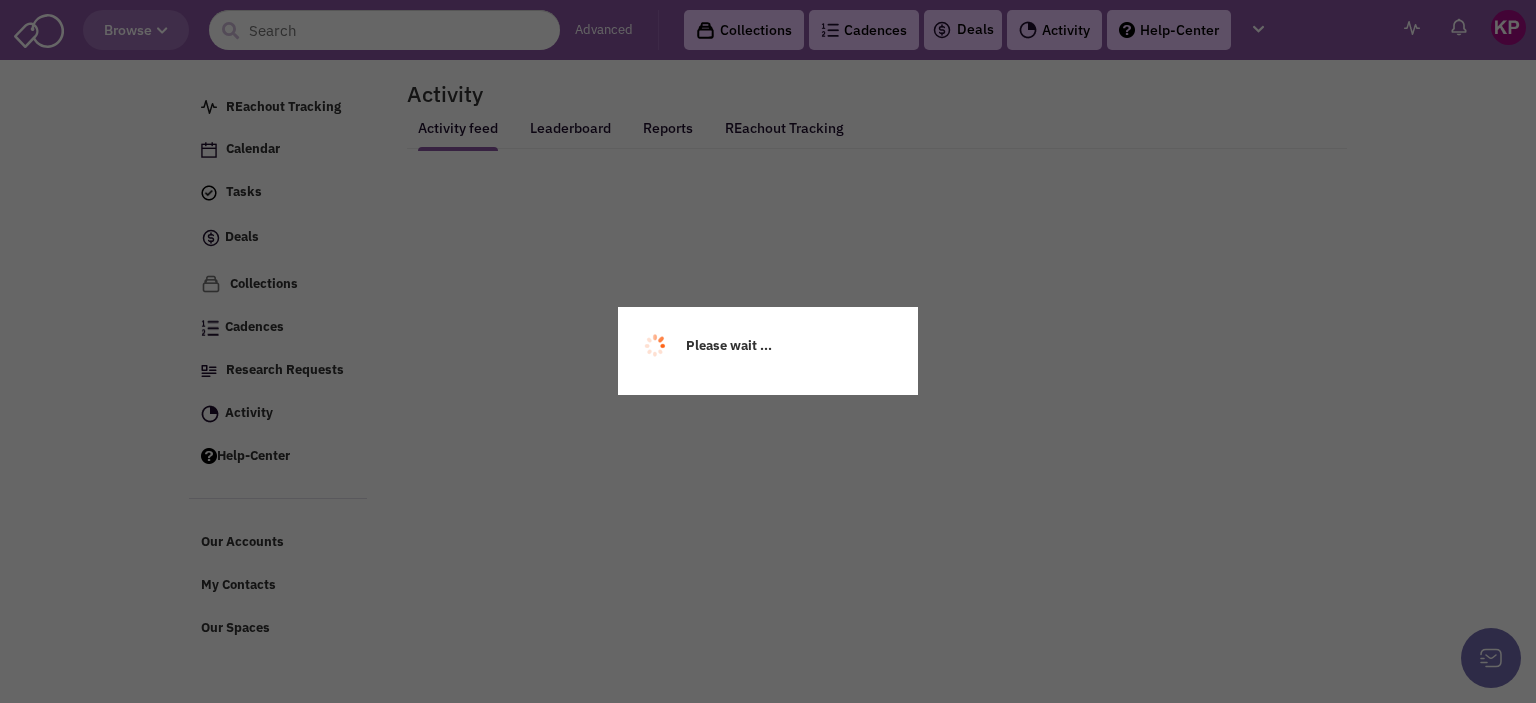 select 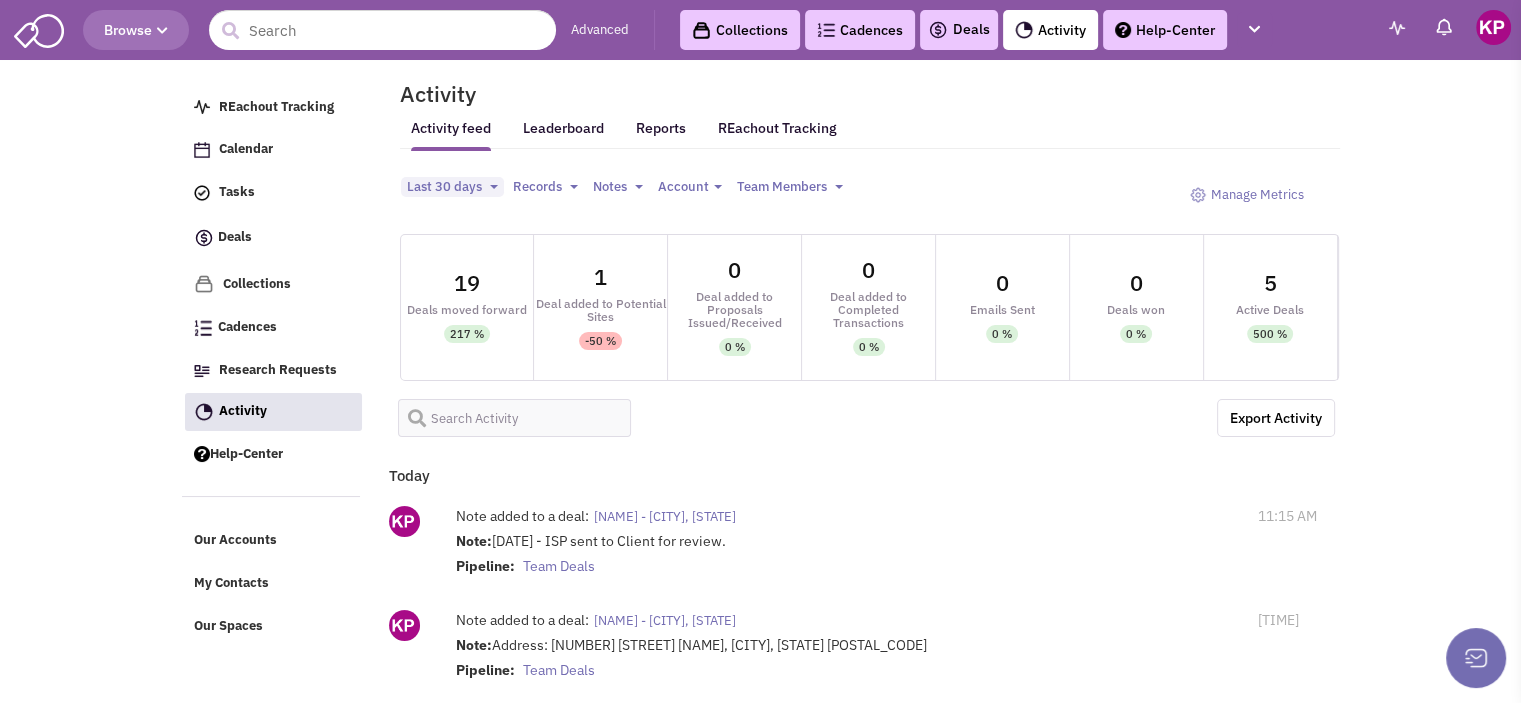 select 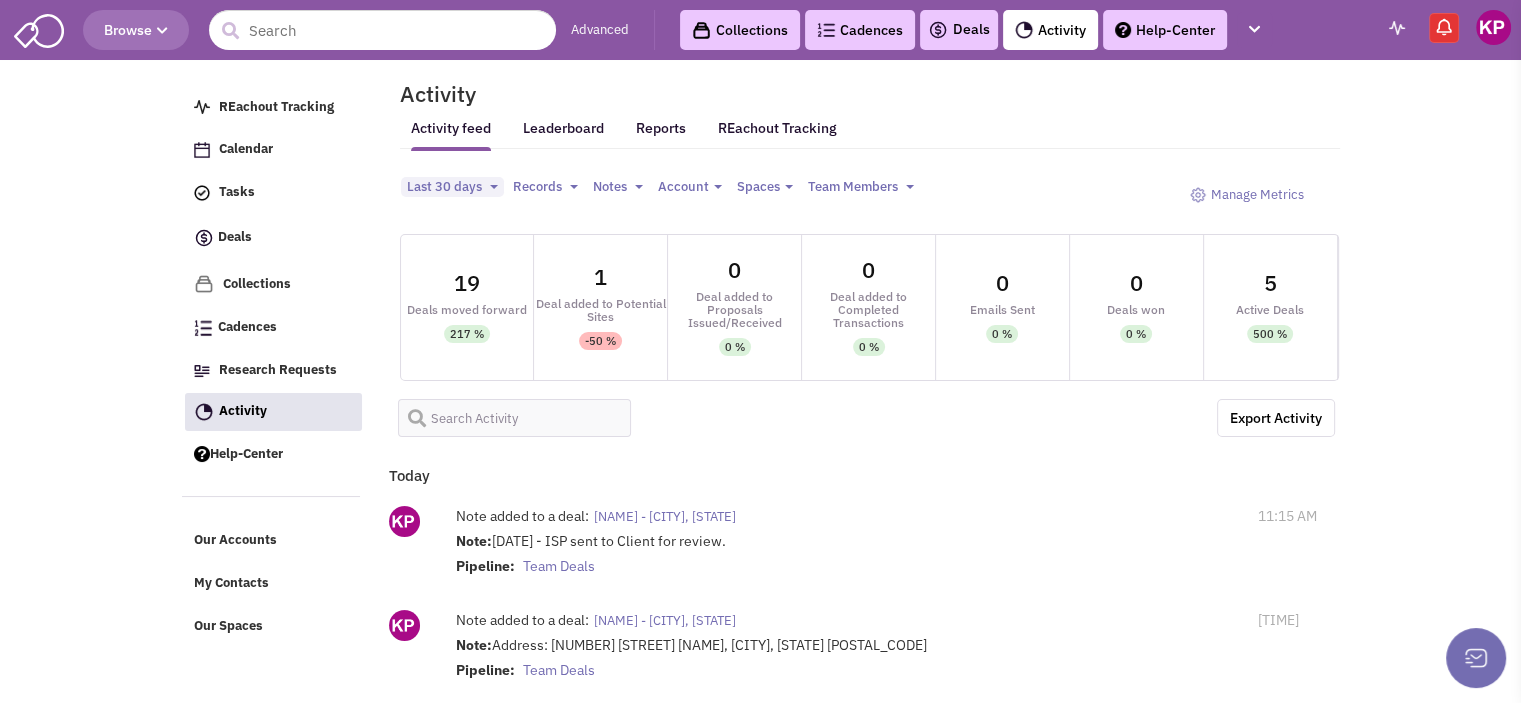 click on "Deals" at bounding box center [959, 30] 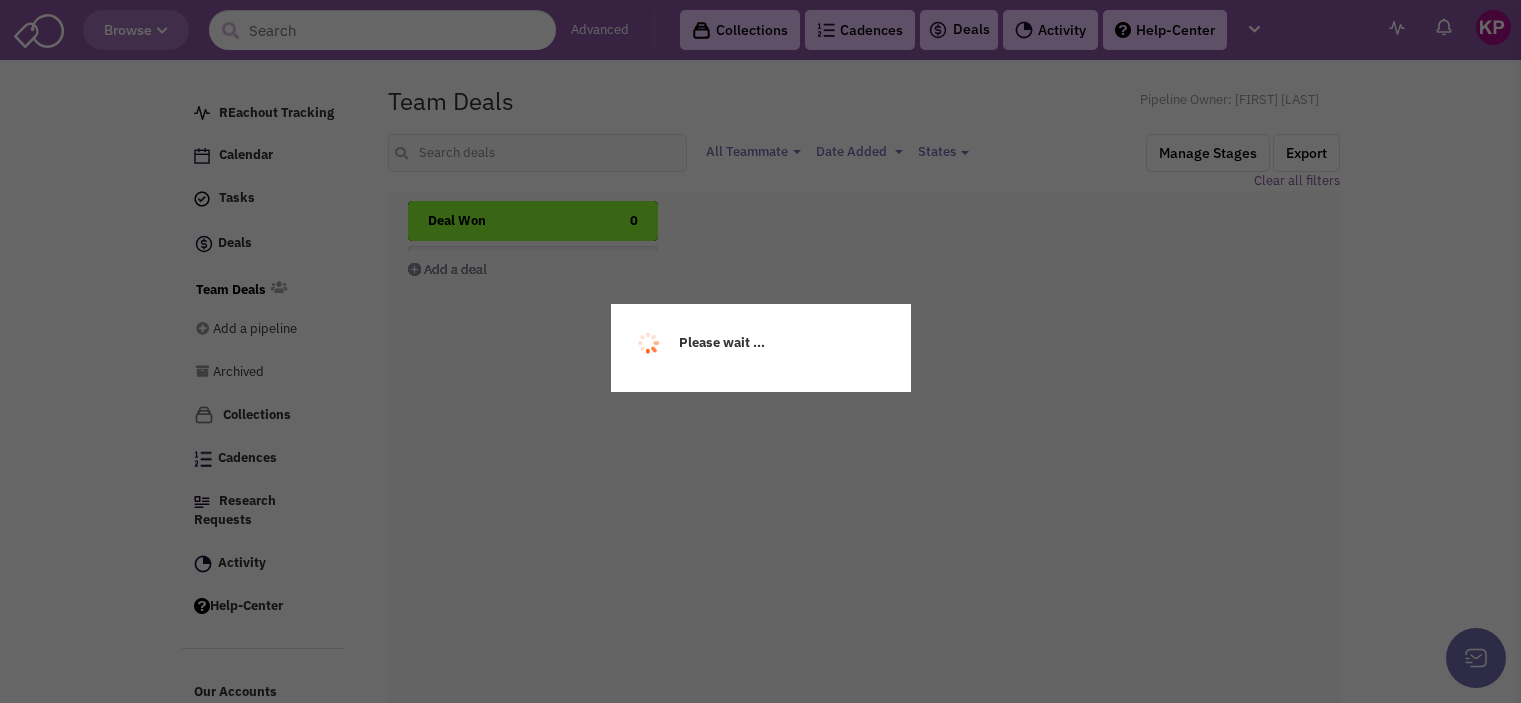 select 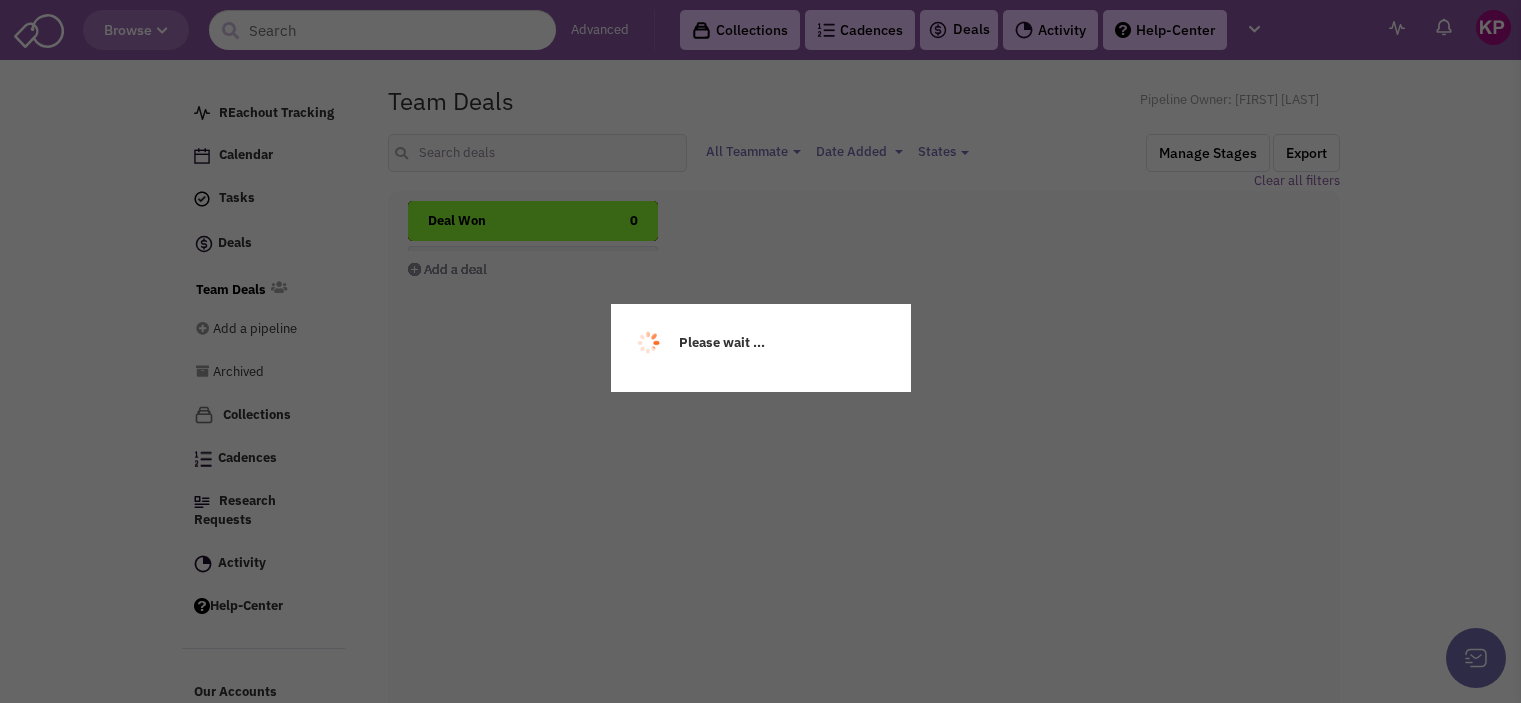 select 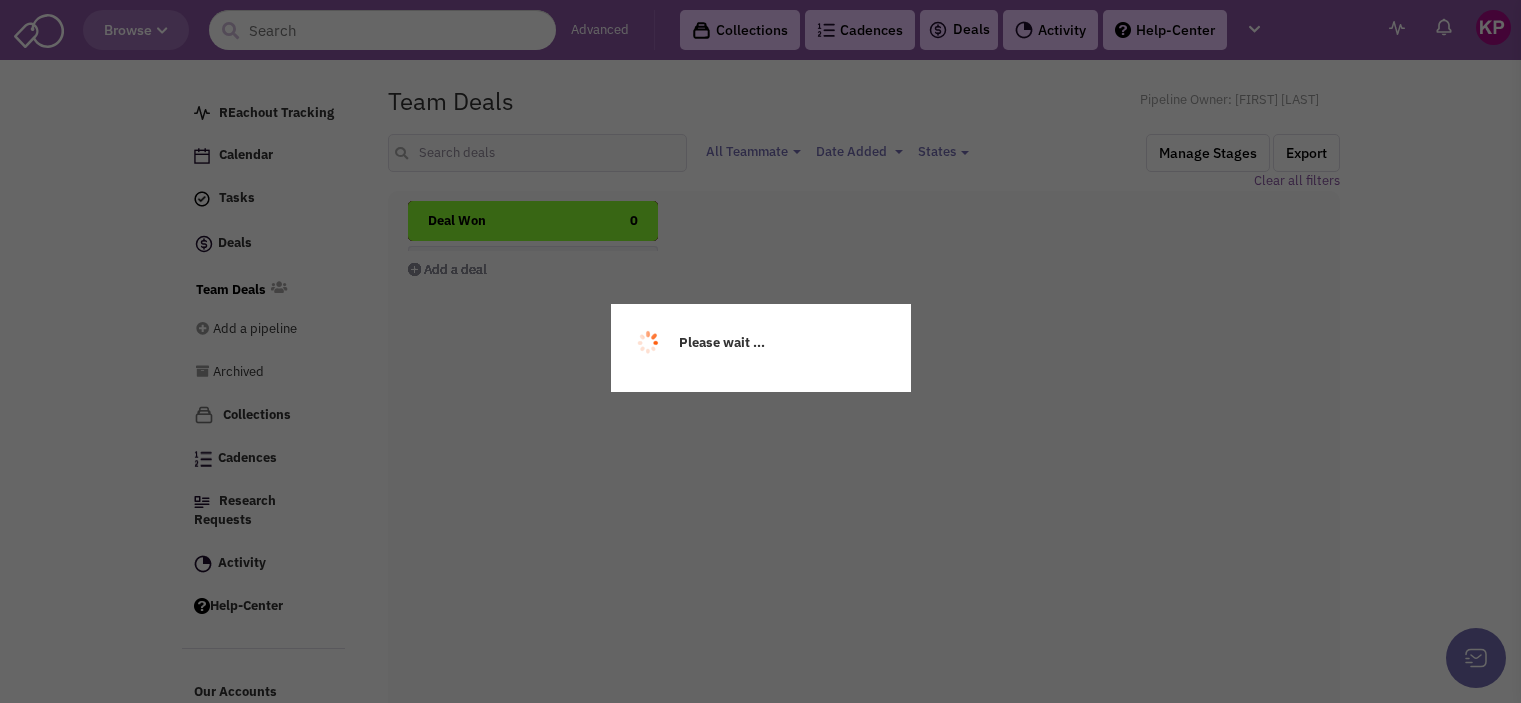 select on "1896" 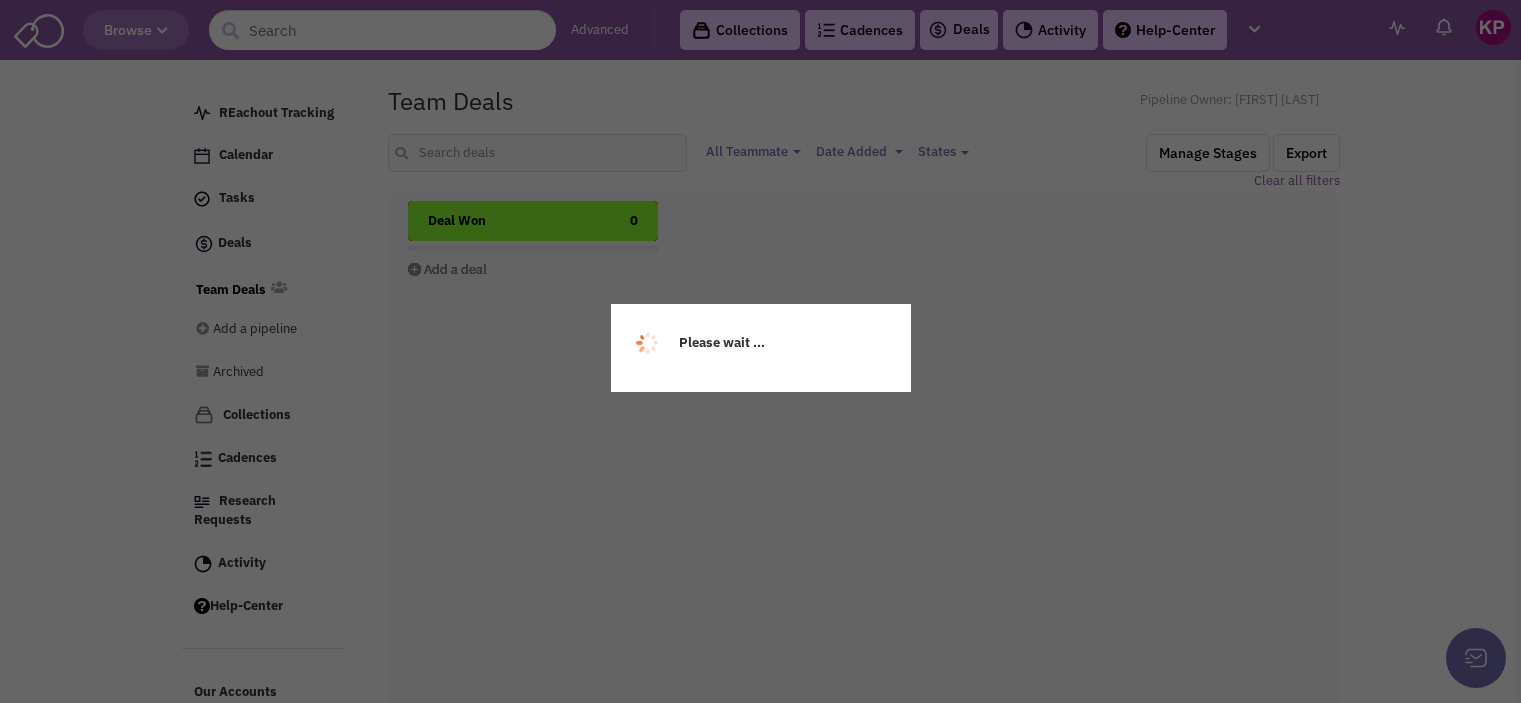 scroll, scrollTop: 0, scrollLeft: 0, axis: both 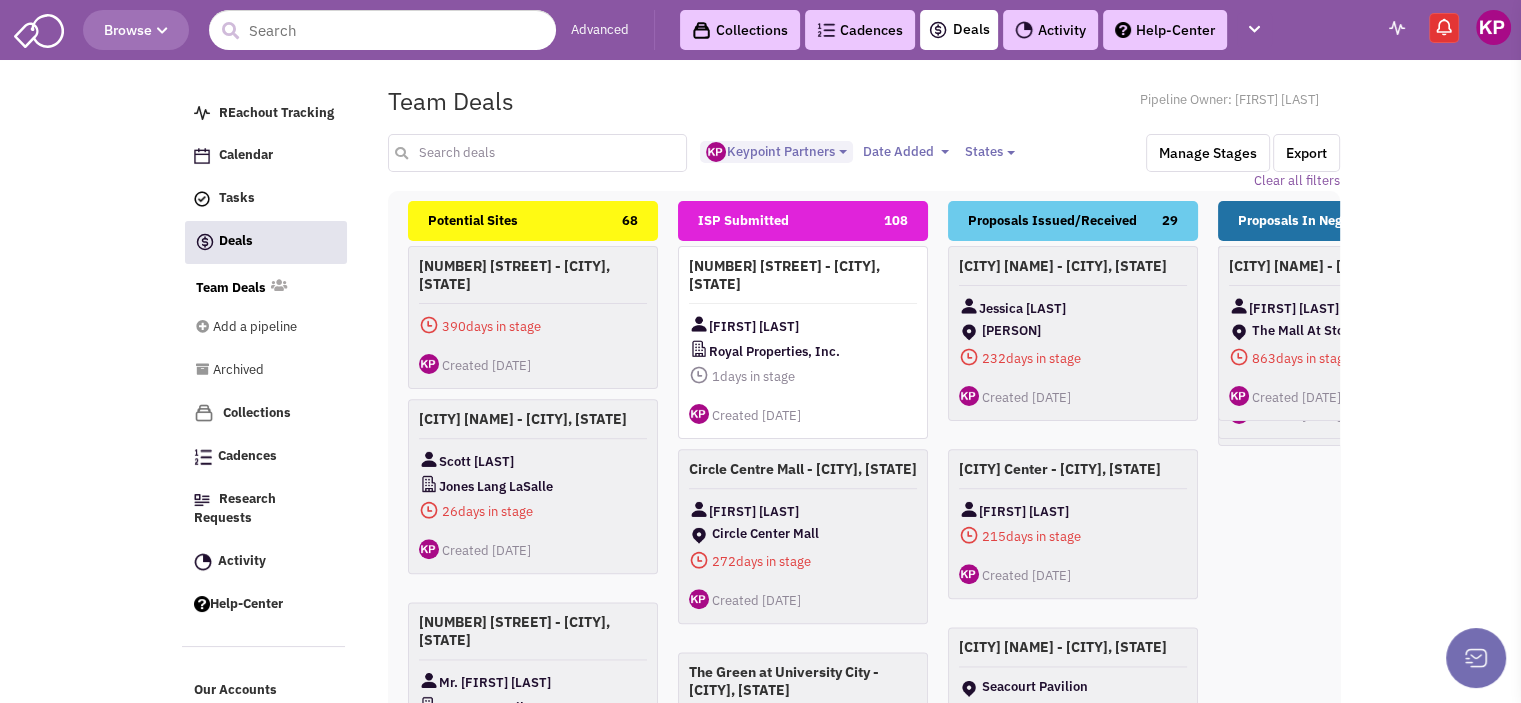 click at bounding box center (538, 153) 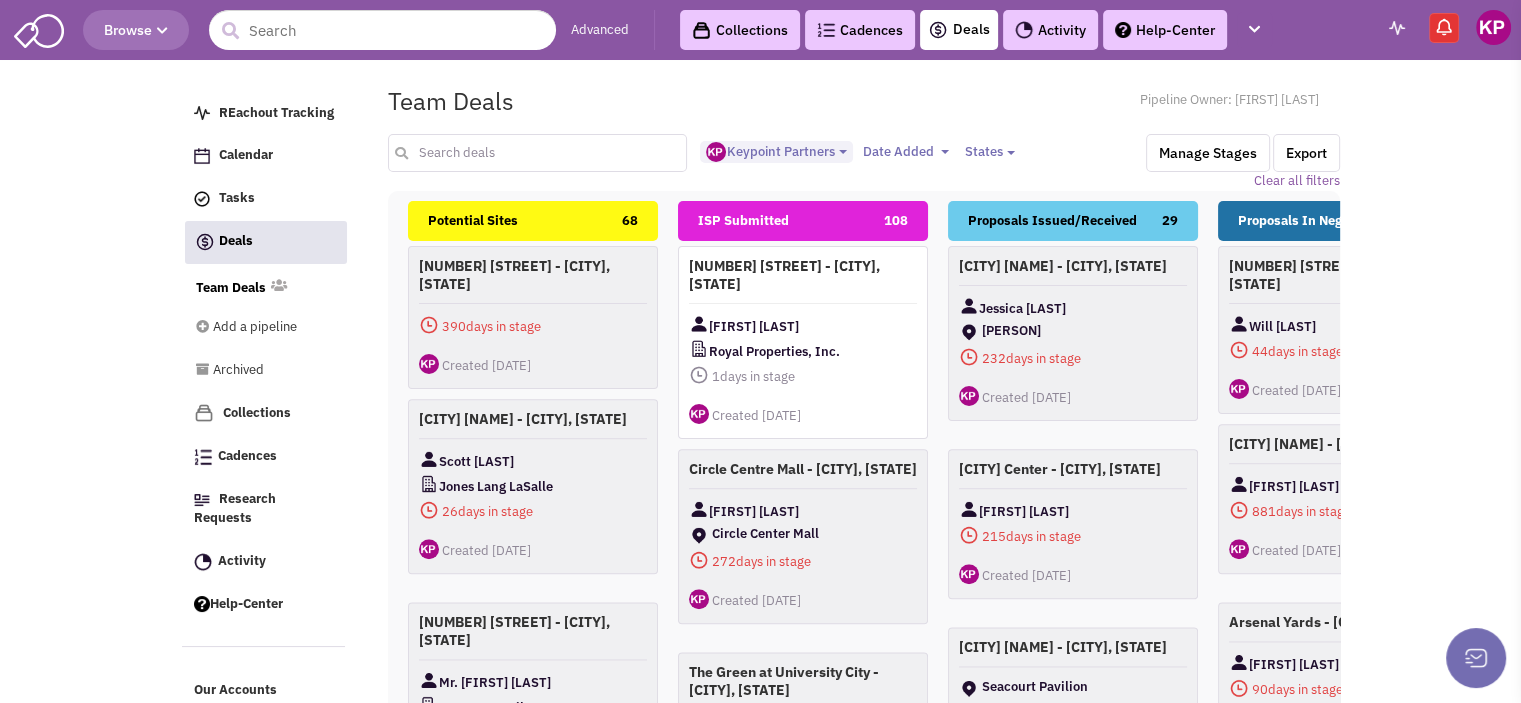 scroll, scrollTop: 17, scrollLeft: 0, axis: vertical 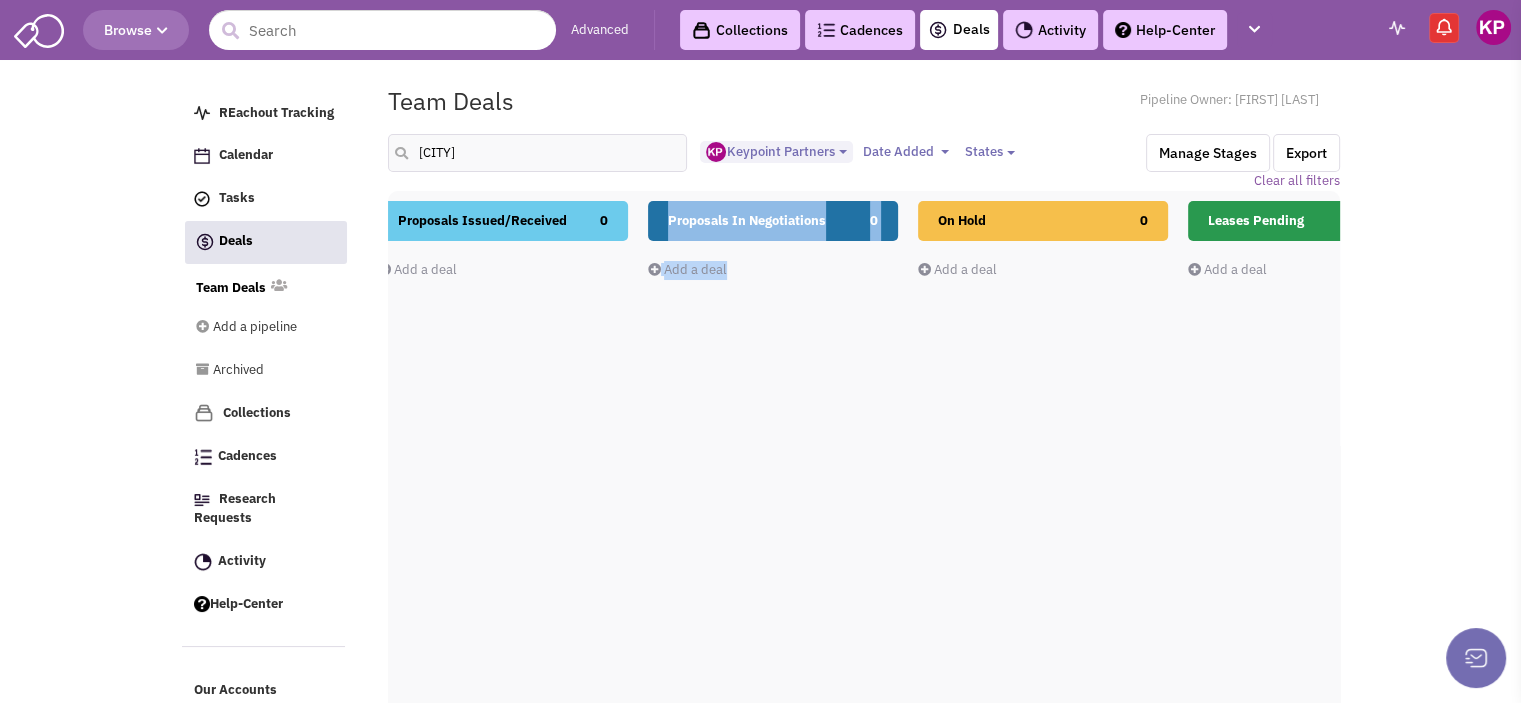 drag, startPoint x: 974, startPoint y: 443, endPoint x: 635, endPoint y: 488, distance: 341.9737 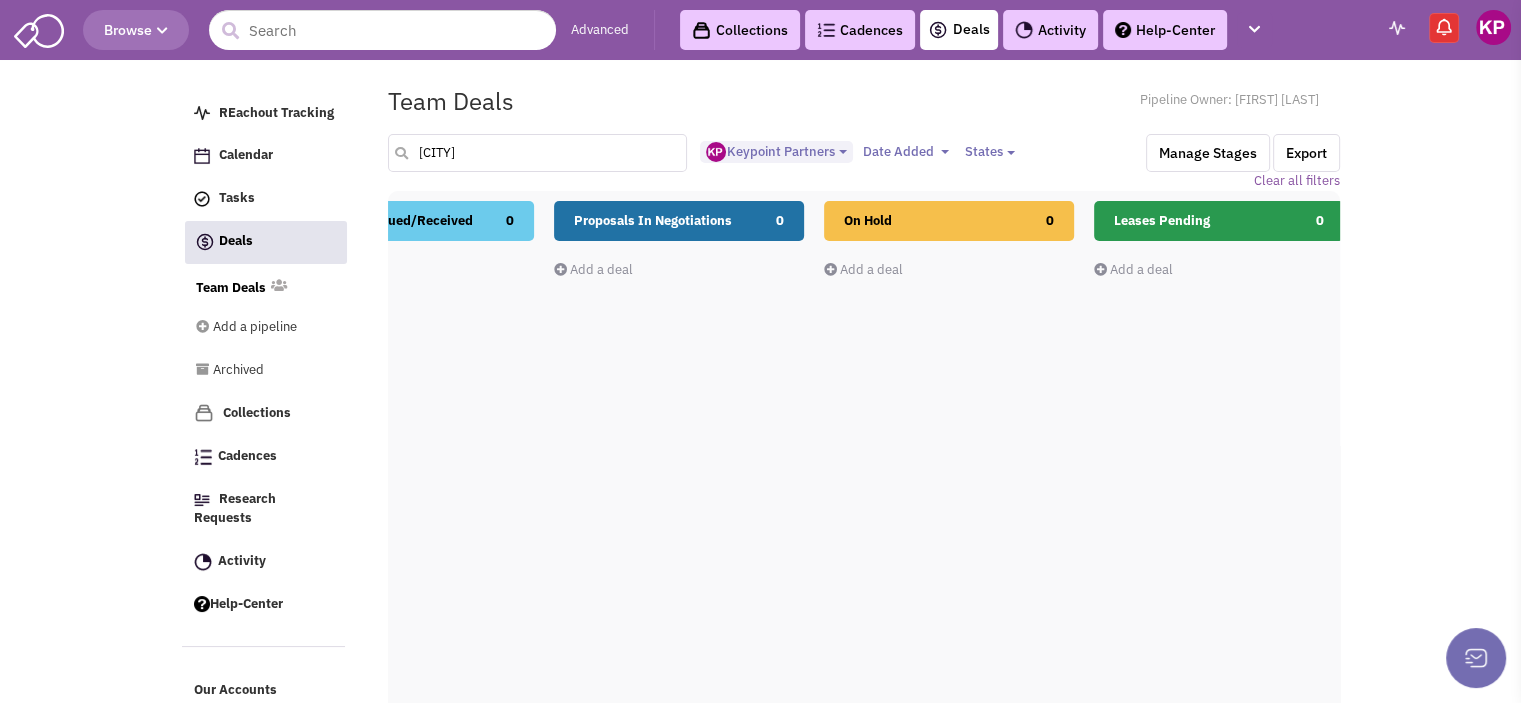 drag, startPoint x: 471, startPoint y: 155, endPoint x: 442, endPoint y: 155, distance: 29 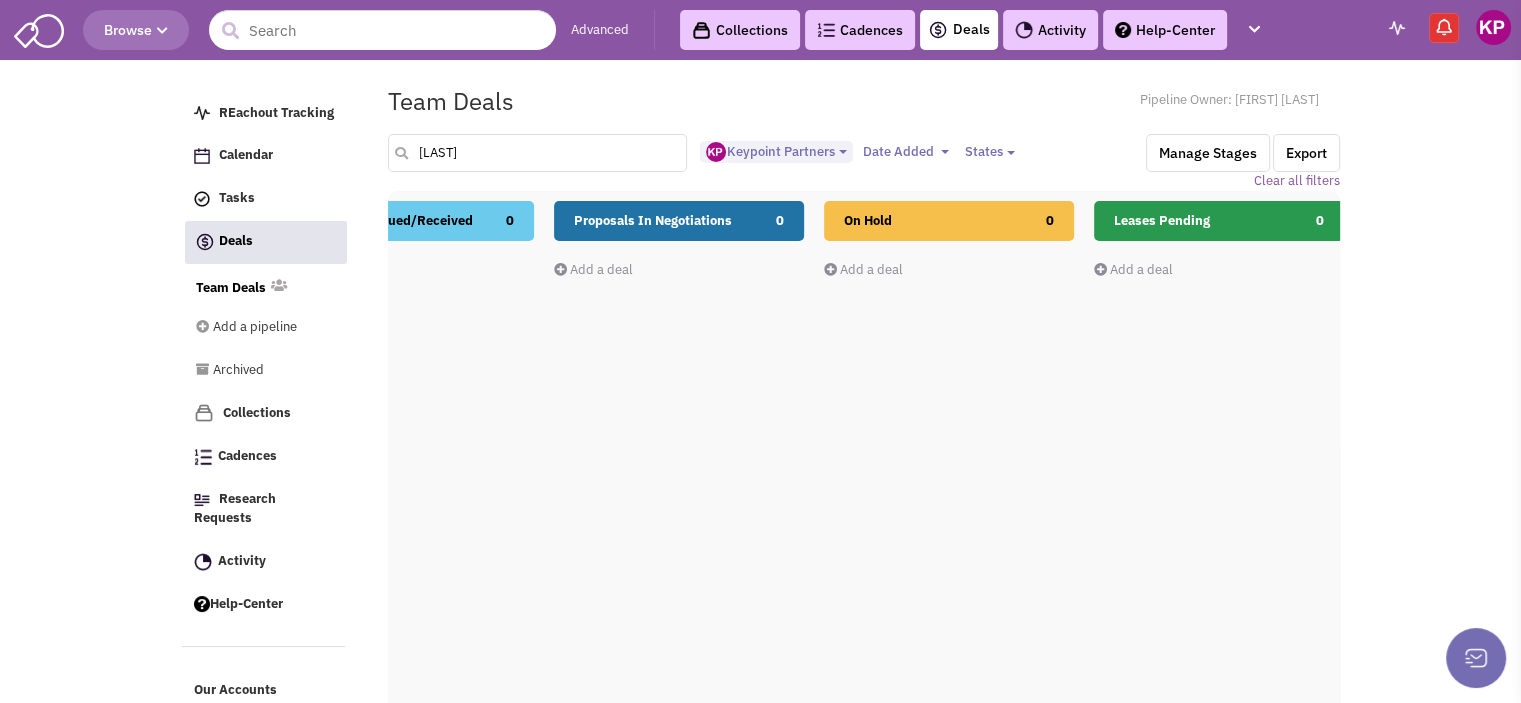 type on "[LAST]" 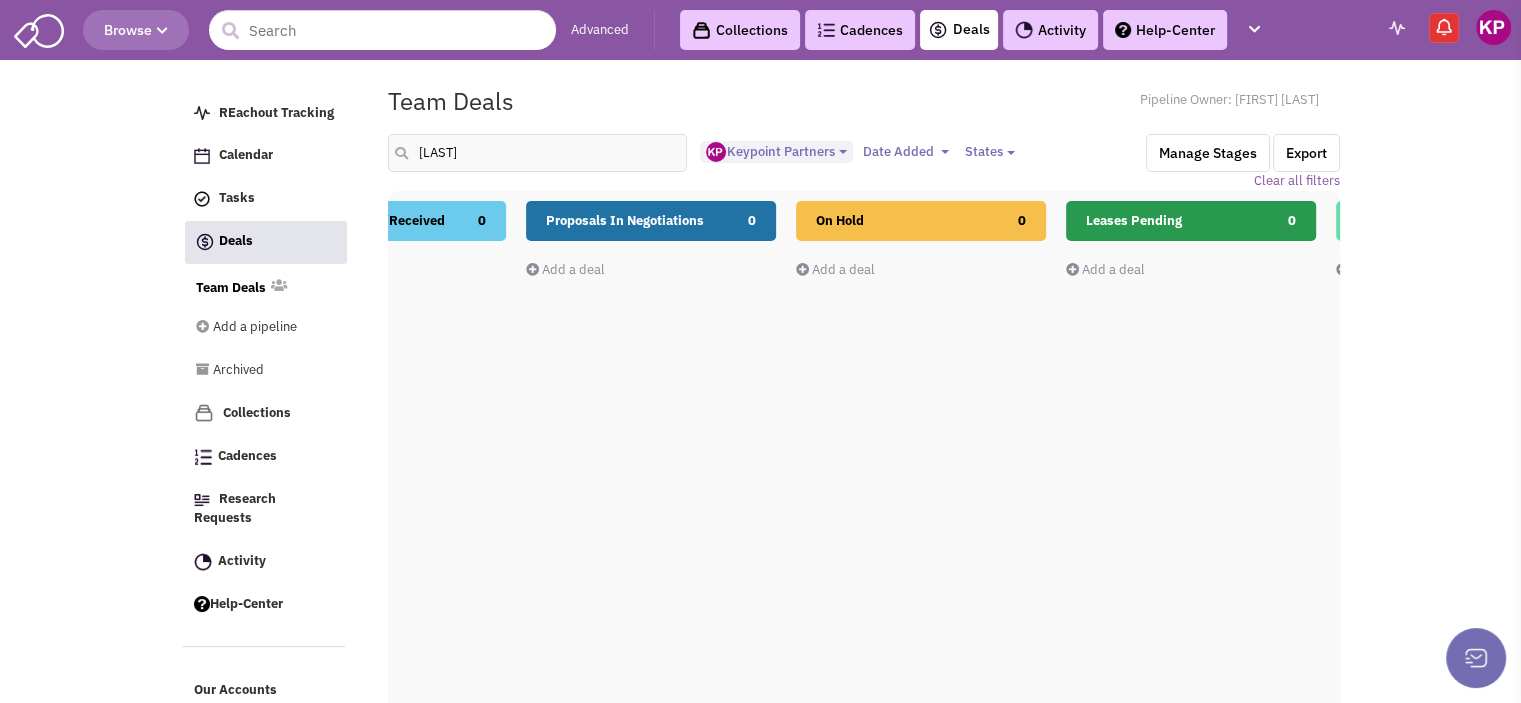 drag, startPoint x: 976, startPoint y: 407, endPoint x: 632, endPoint y: 439, distance: 345.48517 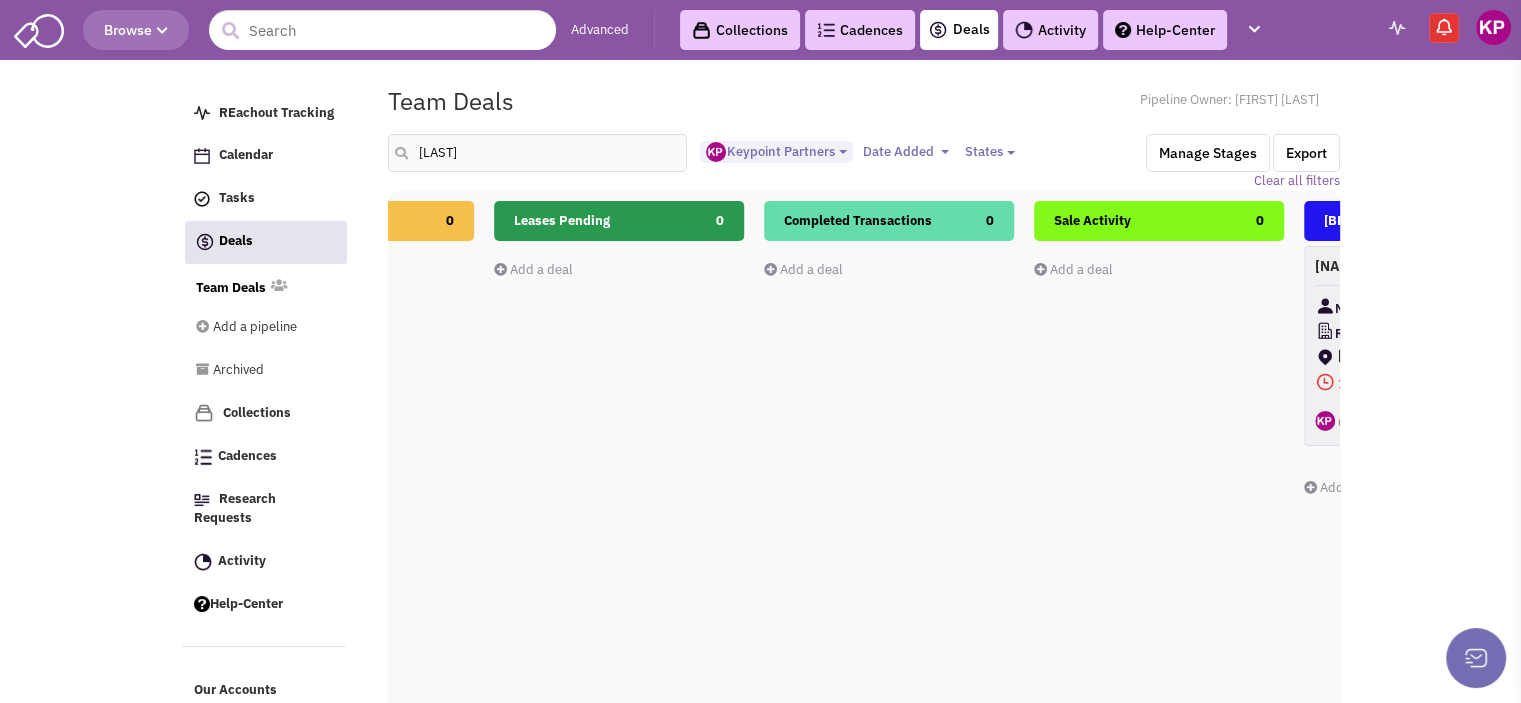 drag, startPoint x: 983, startPoint y: 424, endPoint x: 705, endPoint y: 419, distance: 278.04495 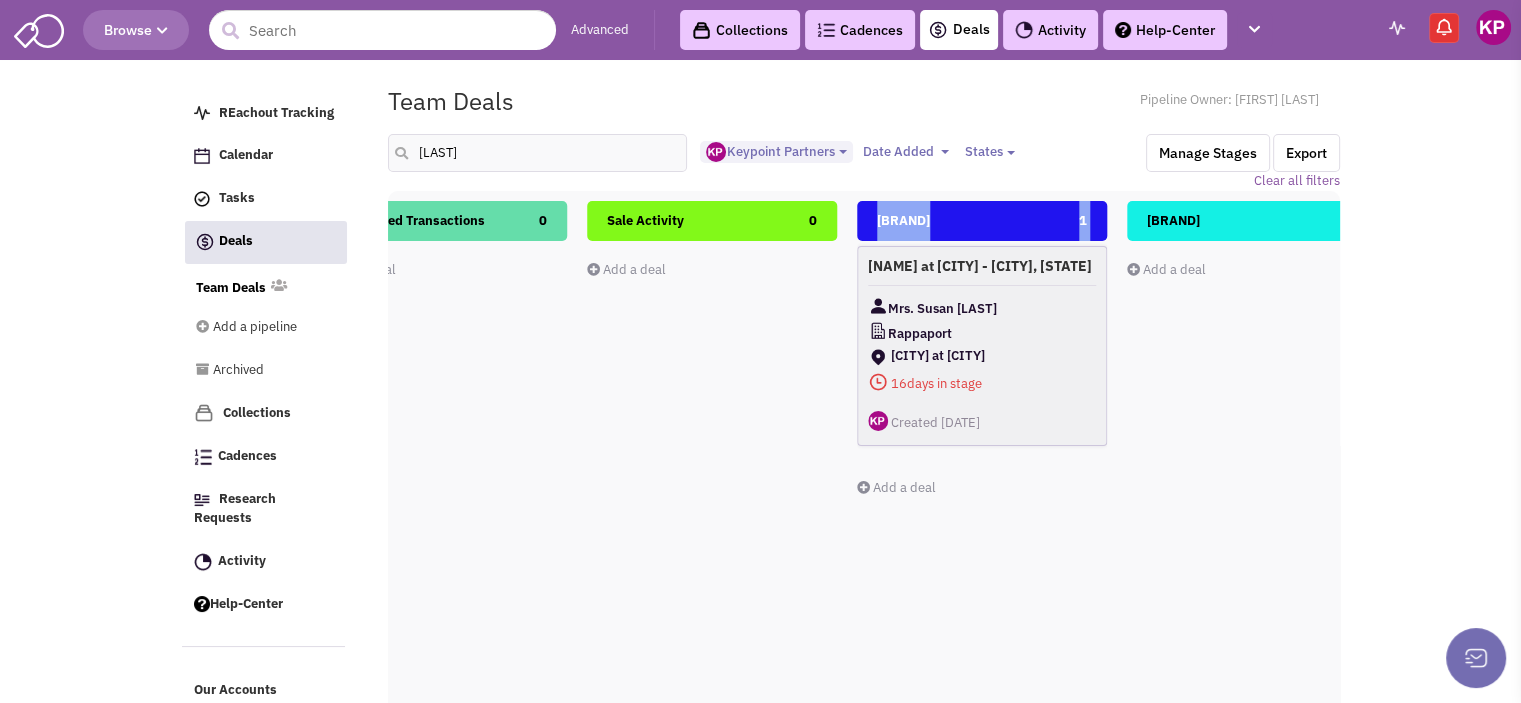 scroll, scrollTop: 0, scrollLeft: 1907, axis: horizontal 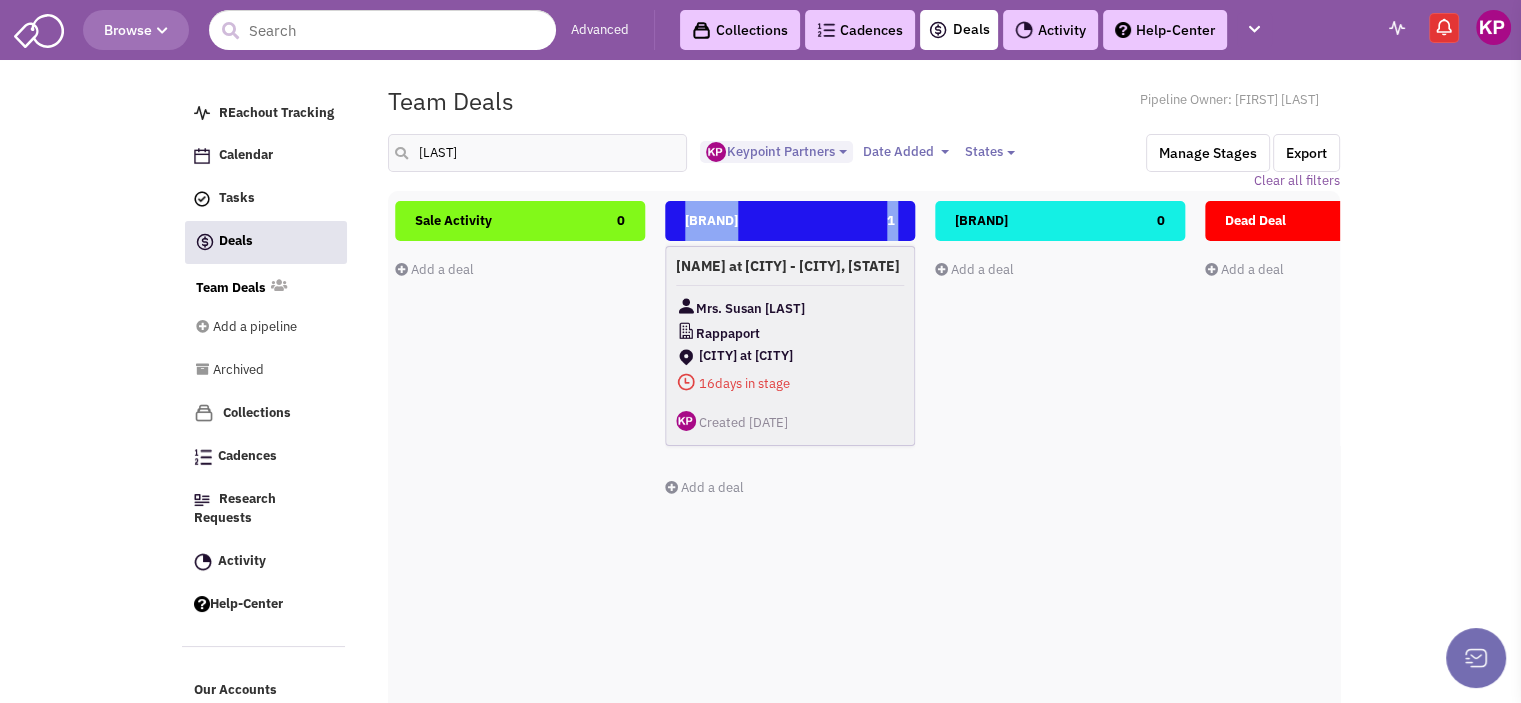 drag, startPoint x: 968, startPoint y: 429, endPoint x: 752, endPoint y: 424, distance: 216.05786 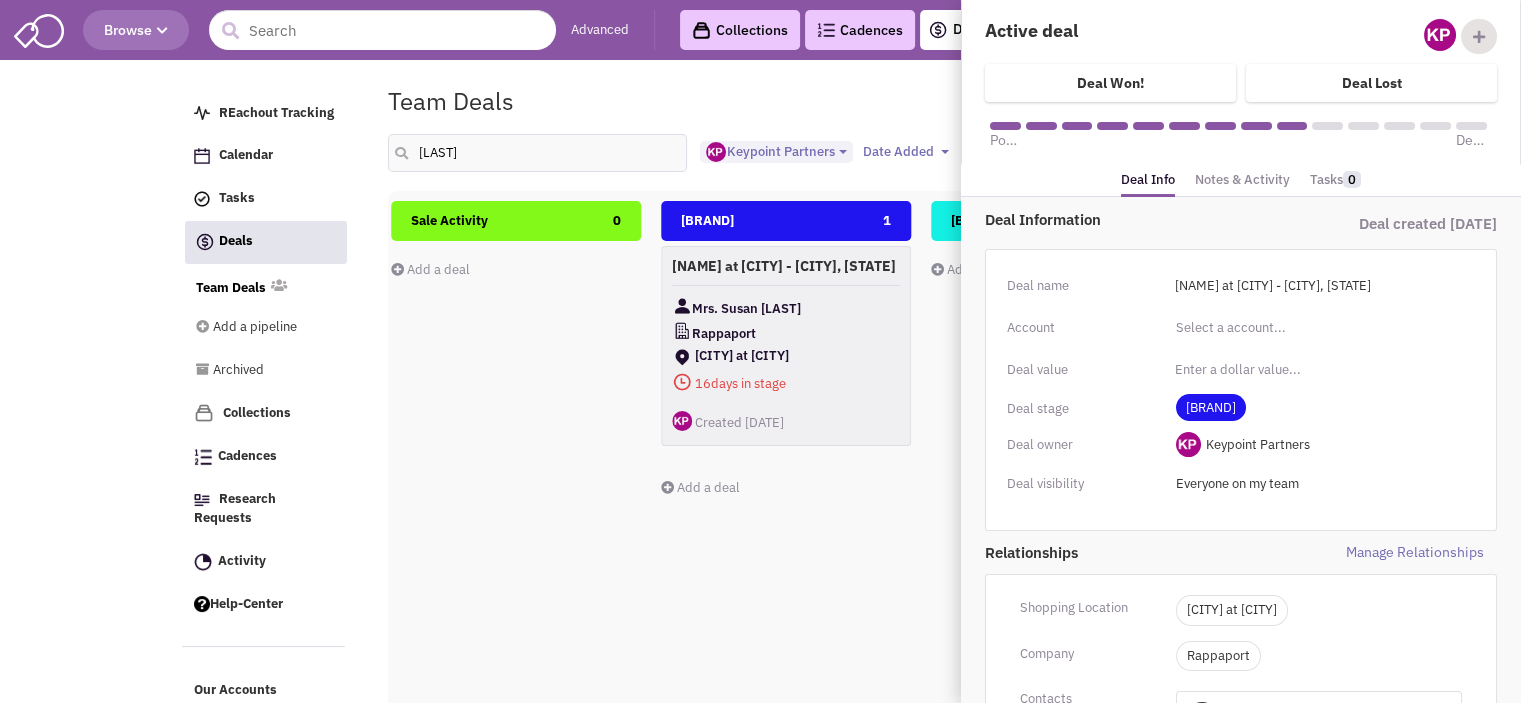 click on "Notes & Activity" at bounding box center [1242, 180] 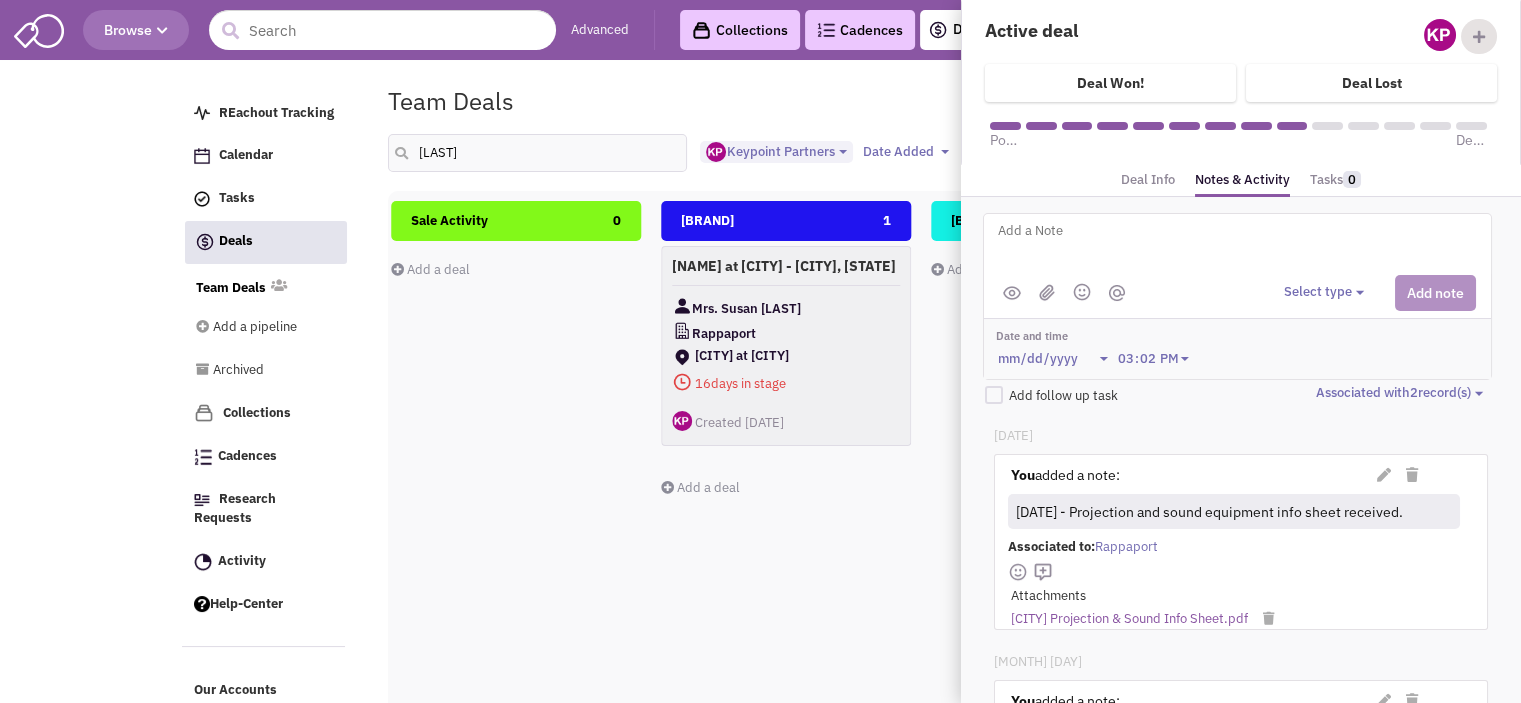 click on "Please wait ...
REachout Tracking
Calendar
Tasks
Completed Tasks
Deals
Team Deals
Toggle Dropdown
Edit pipeline
Archive" at bounding box center [761, 78] 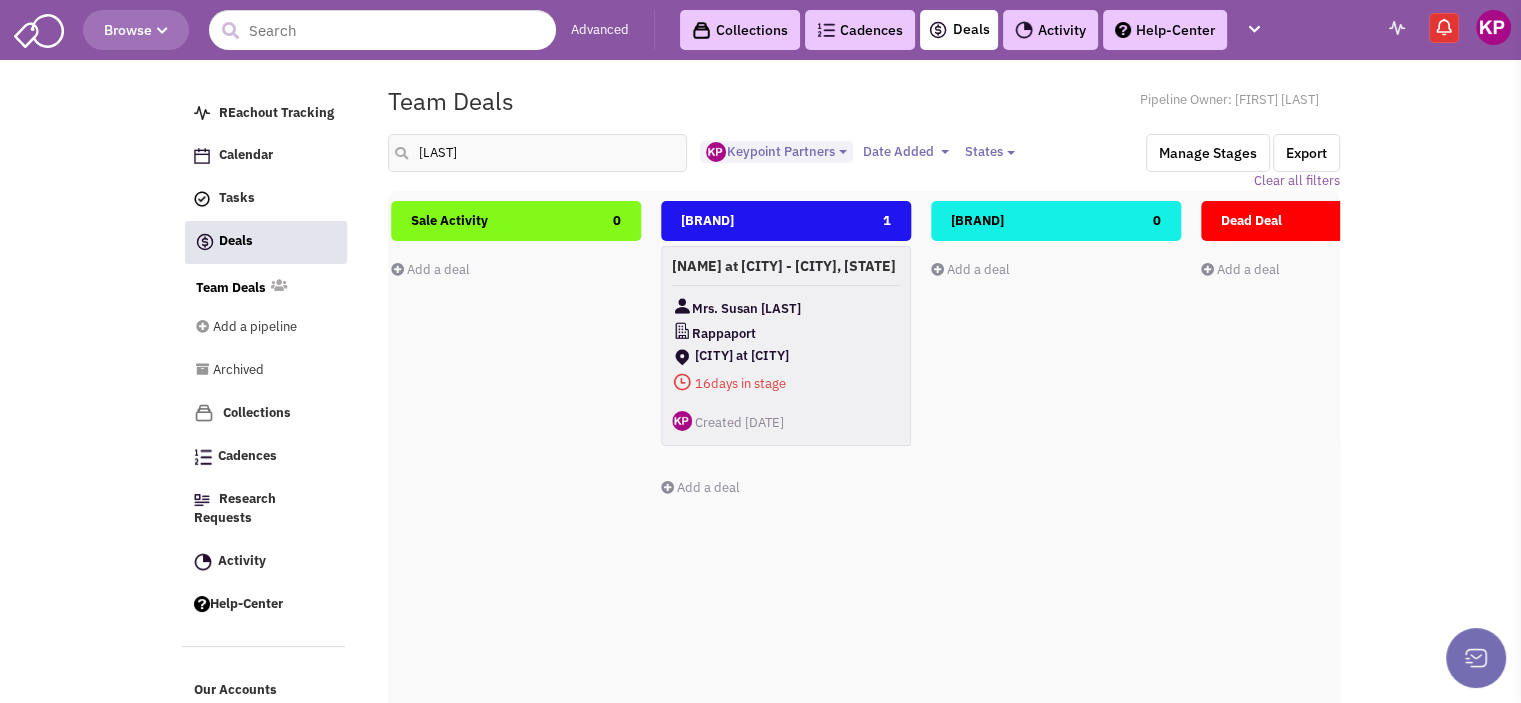 click on "Activity" at bounding box center [1050, 30] 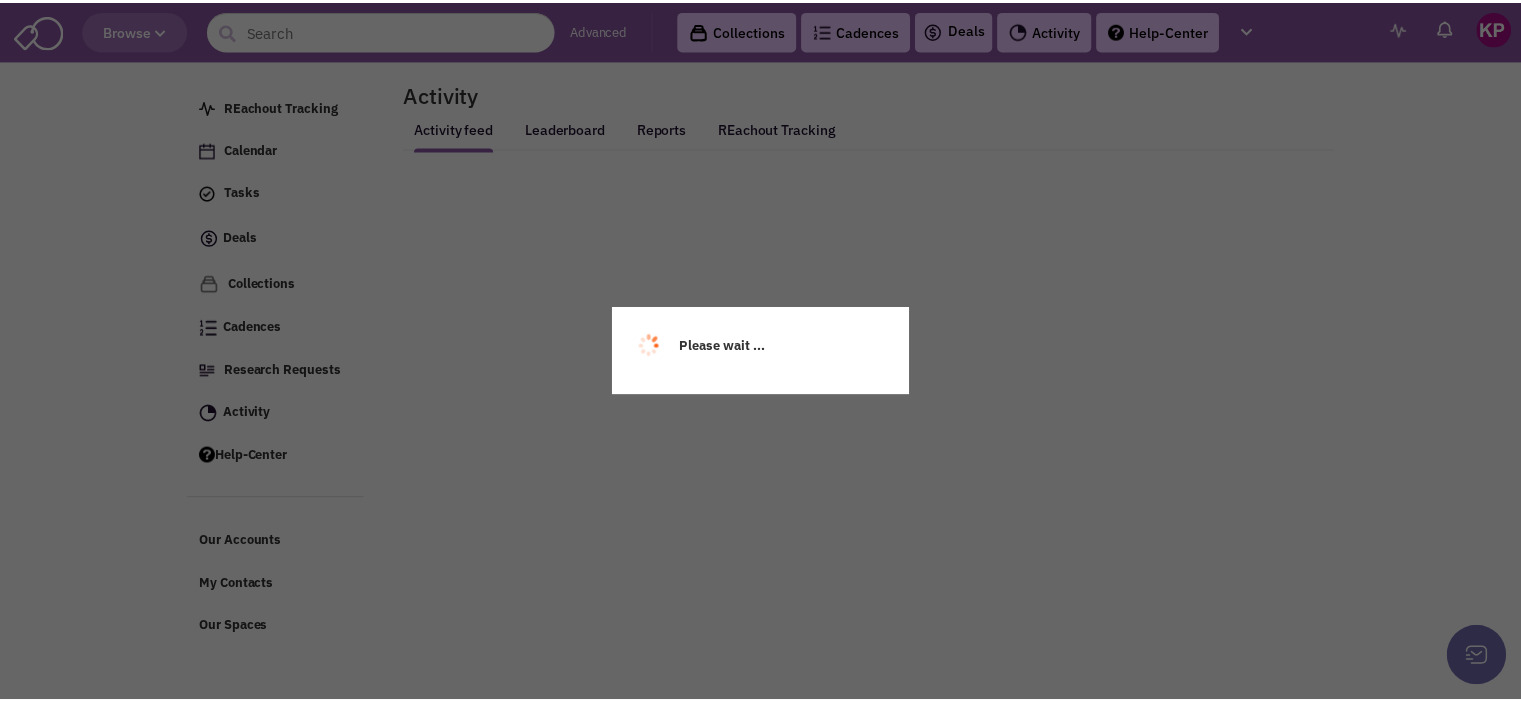 scroll, scrollTop: 0, scrollLeft: 0, axis: both 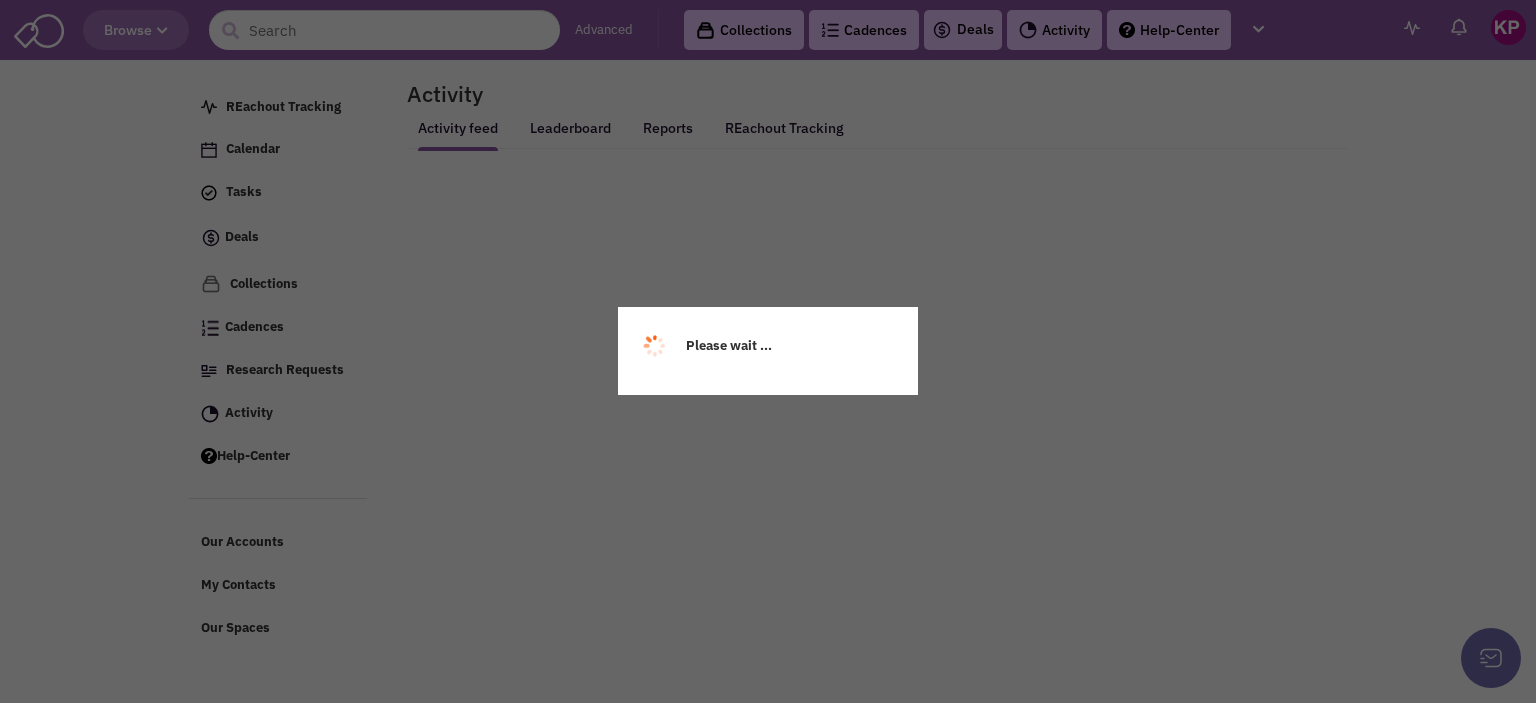 select 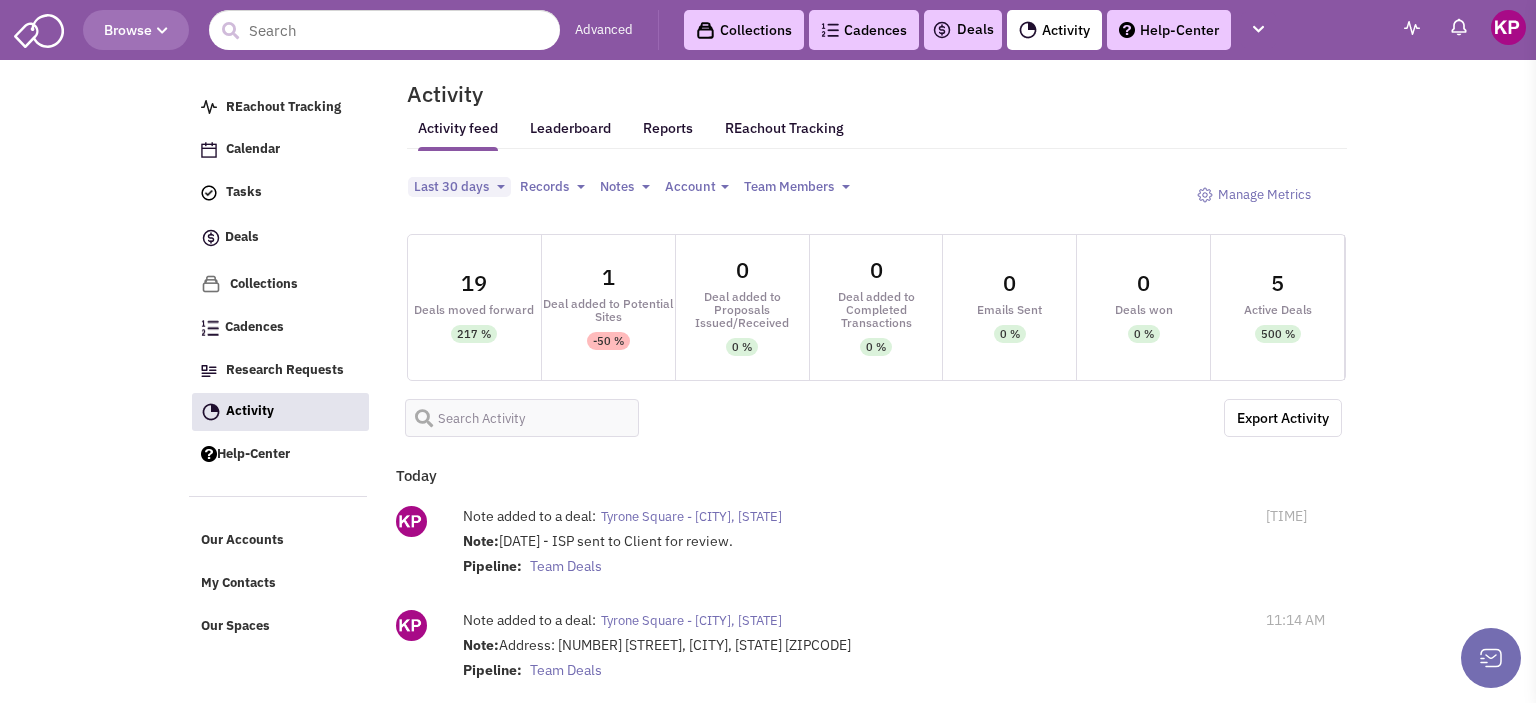 select 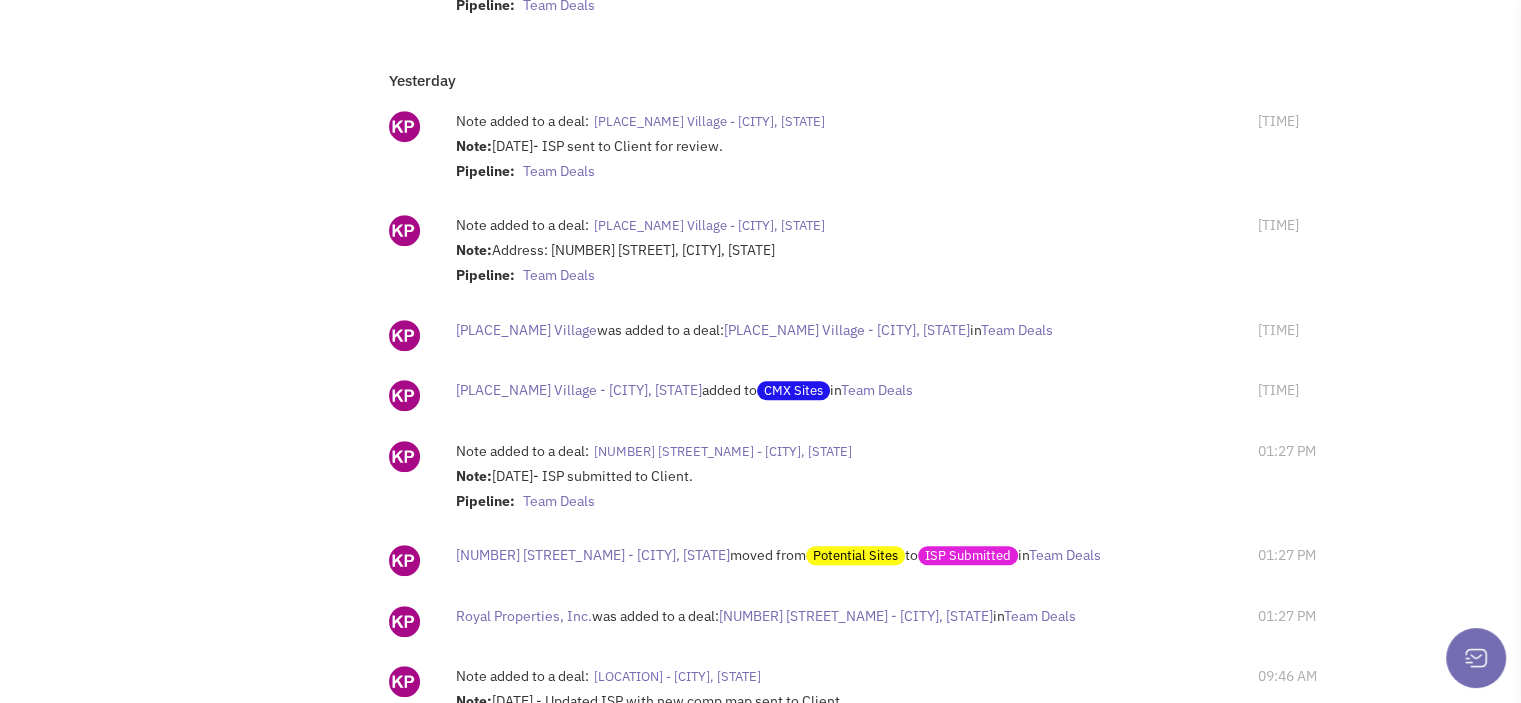 scroll, scrollTop: 900, scrollLeft: 0, axis: vertical 